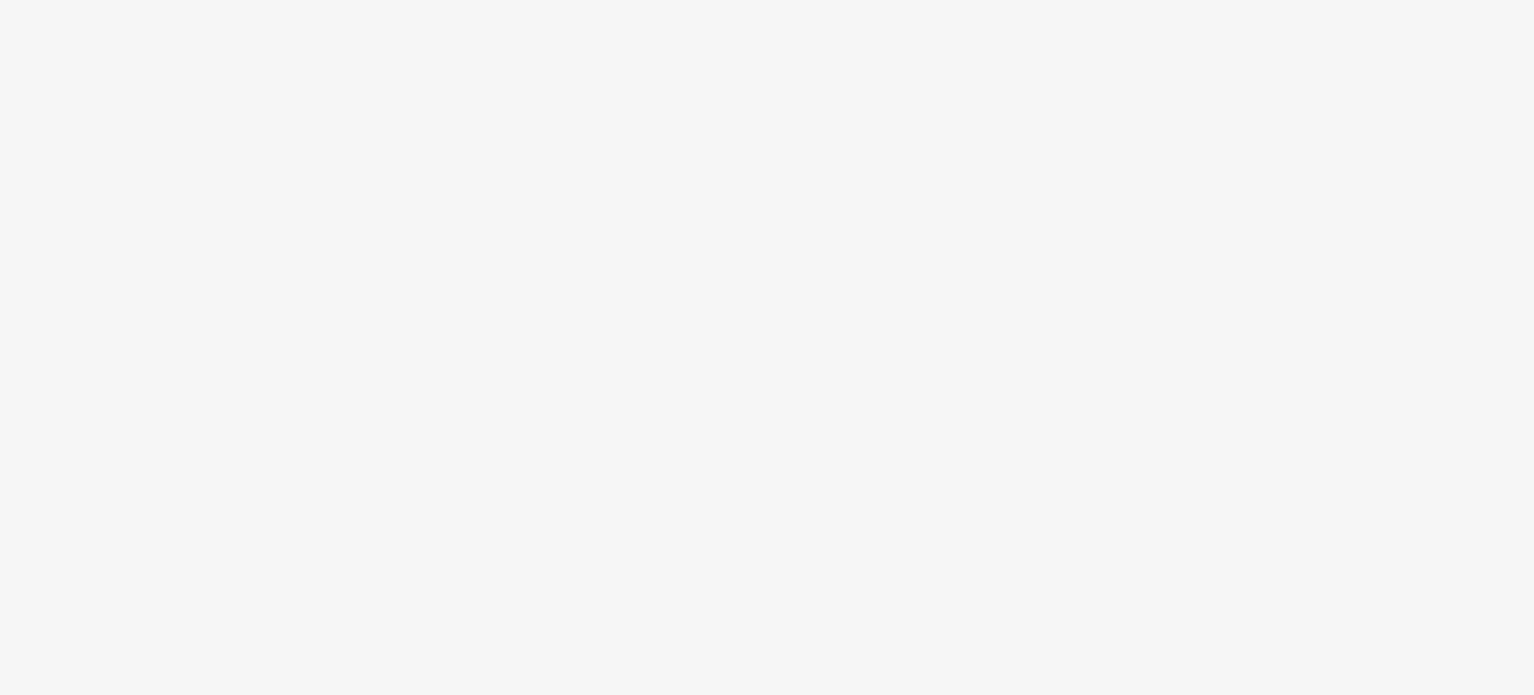 scroll, scrollTop: 0, scrollLeft: 0, axis: both 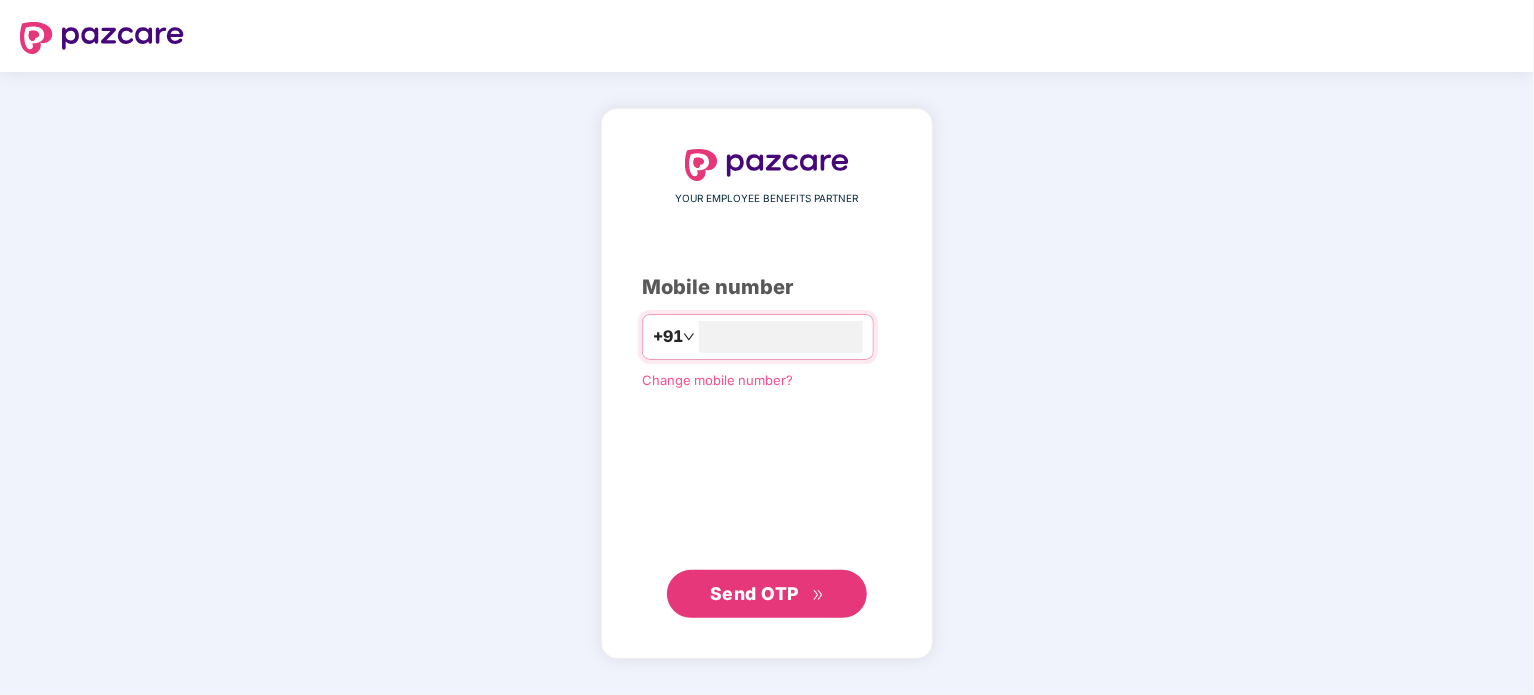 type on "**********" 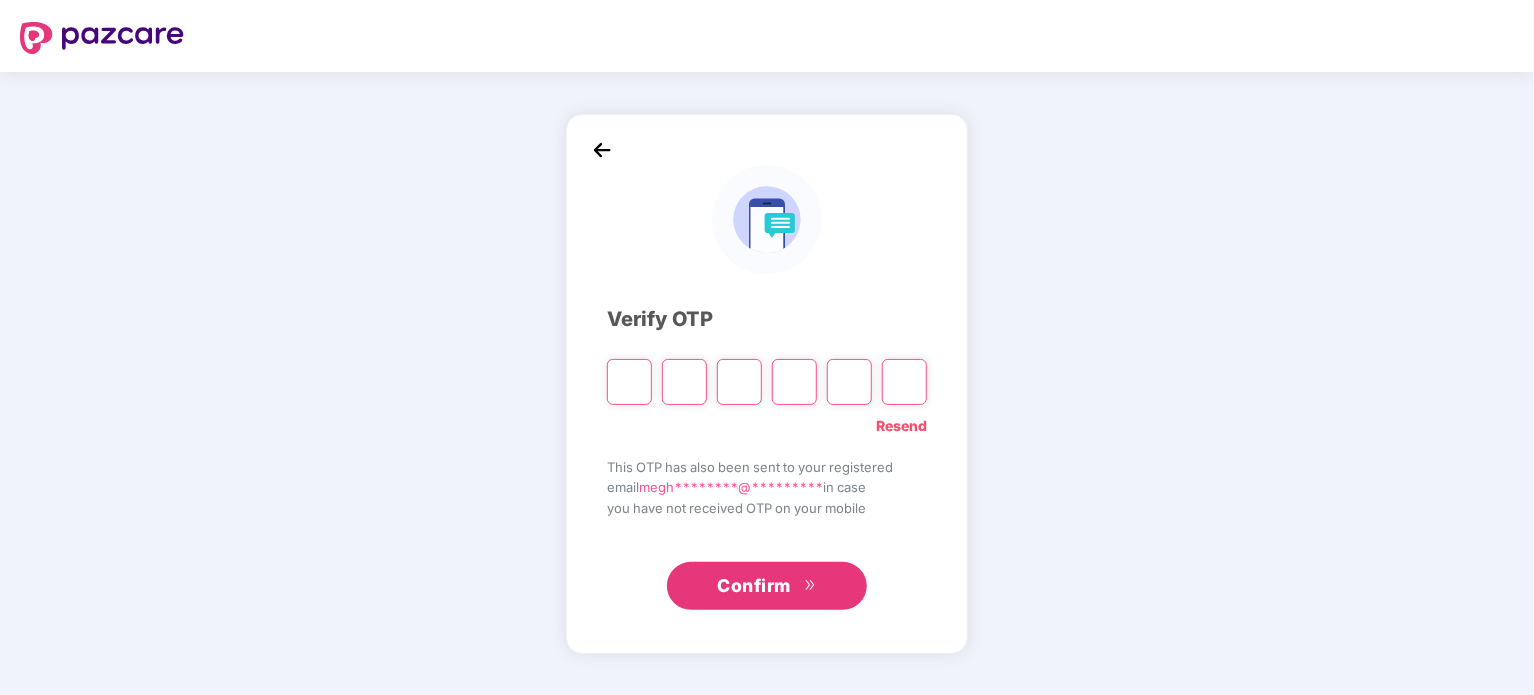 type on "*" 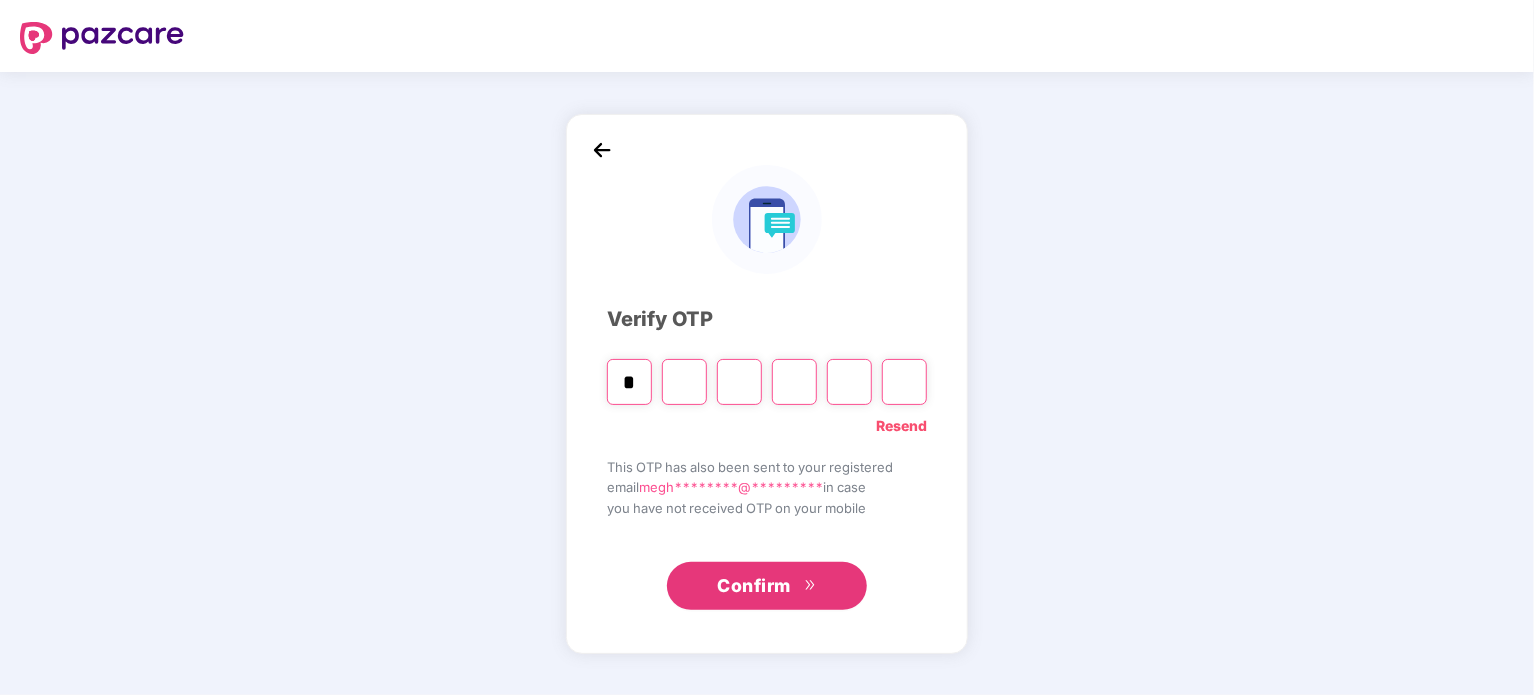 type on "*" 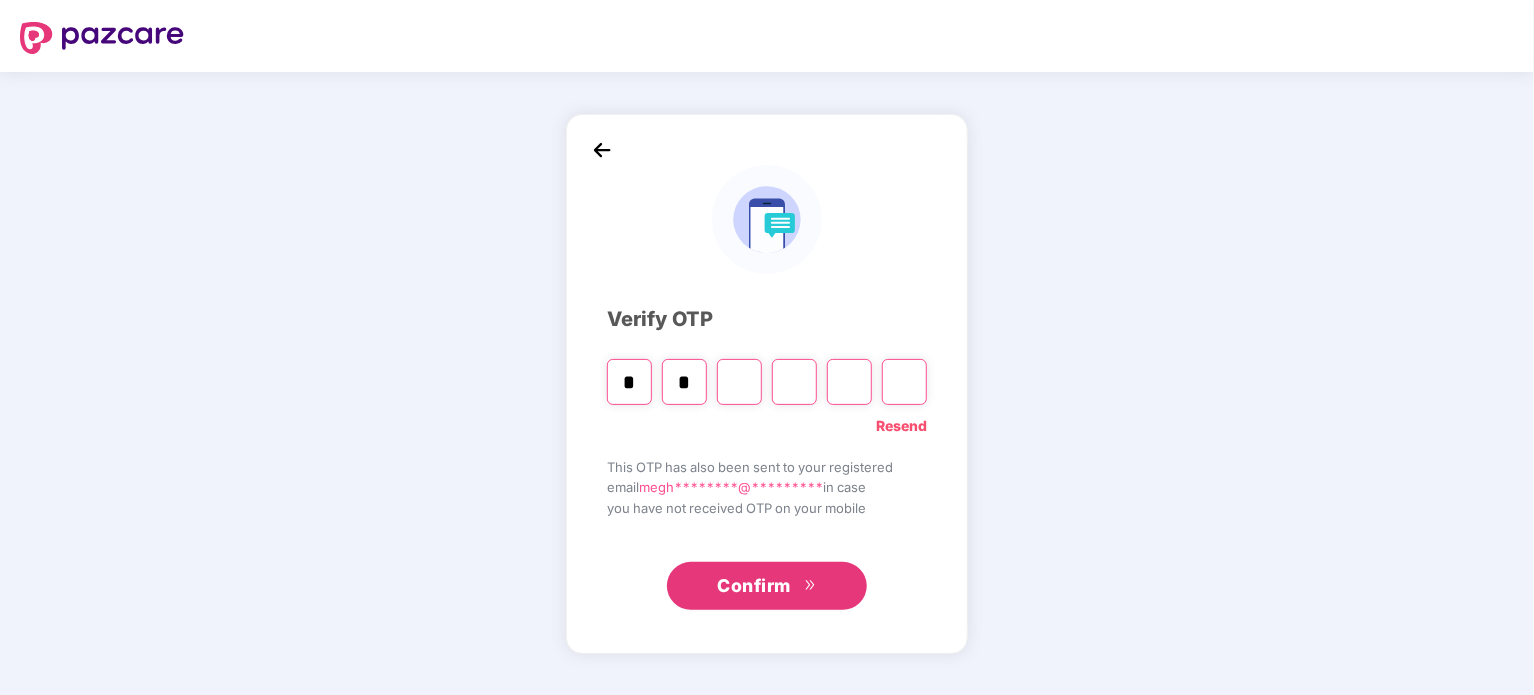 type on "*" 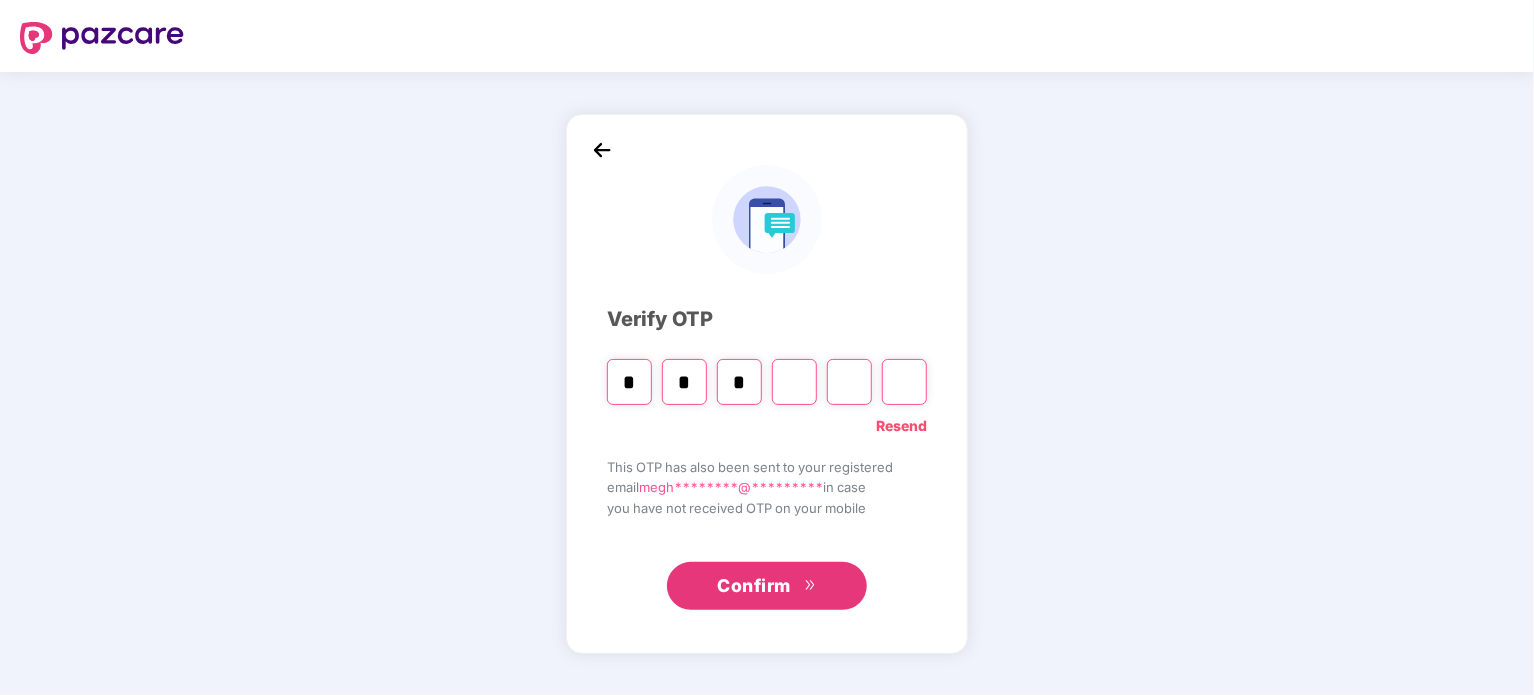 type on "*" 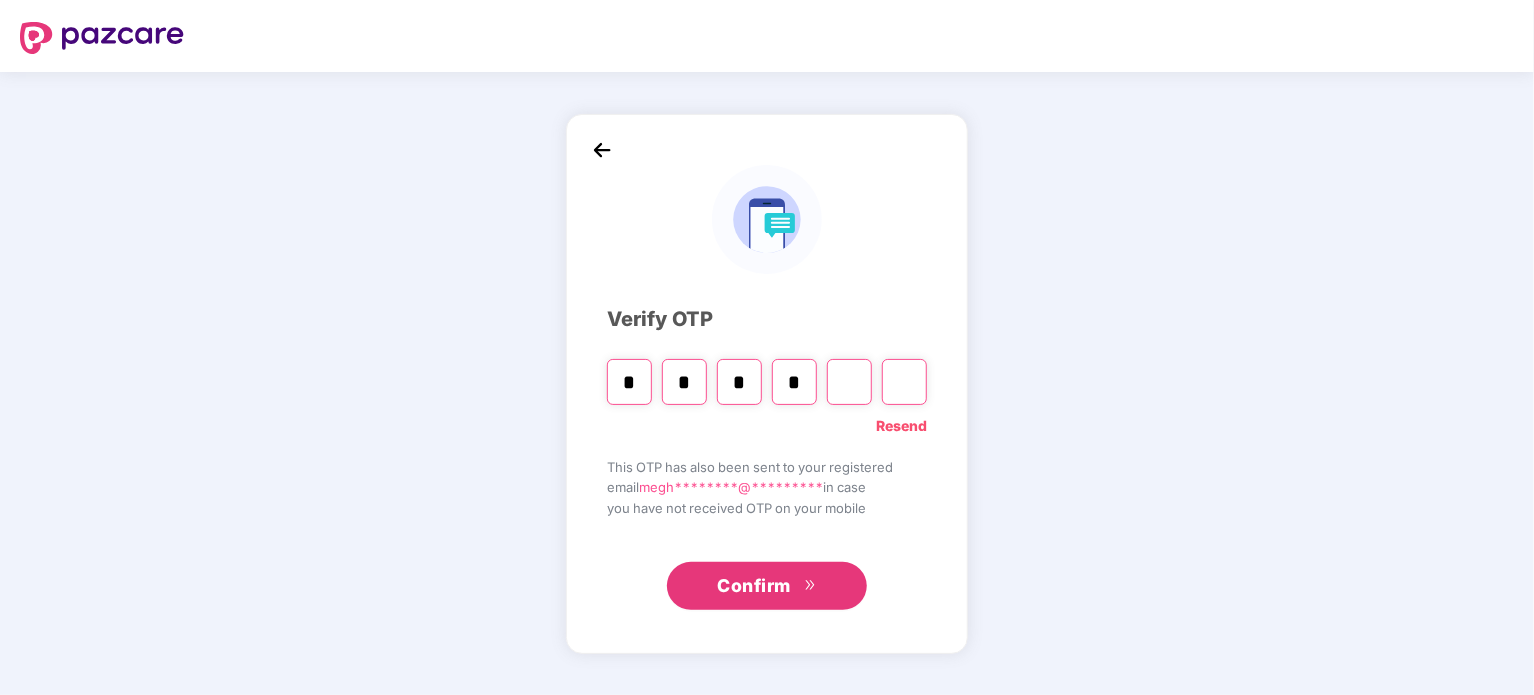 type on "*" 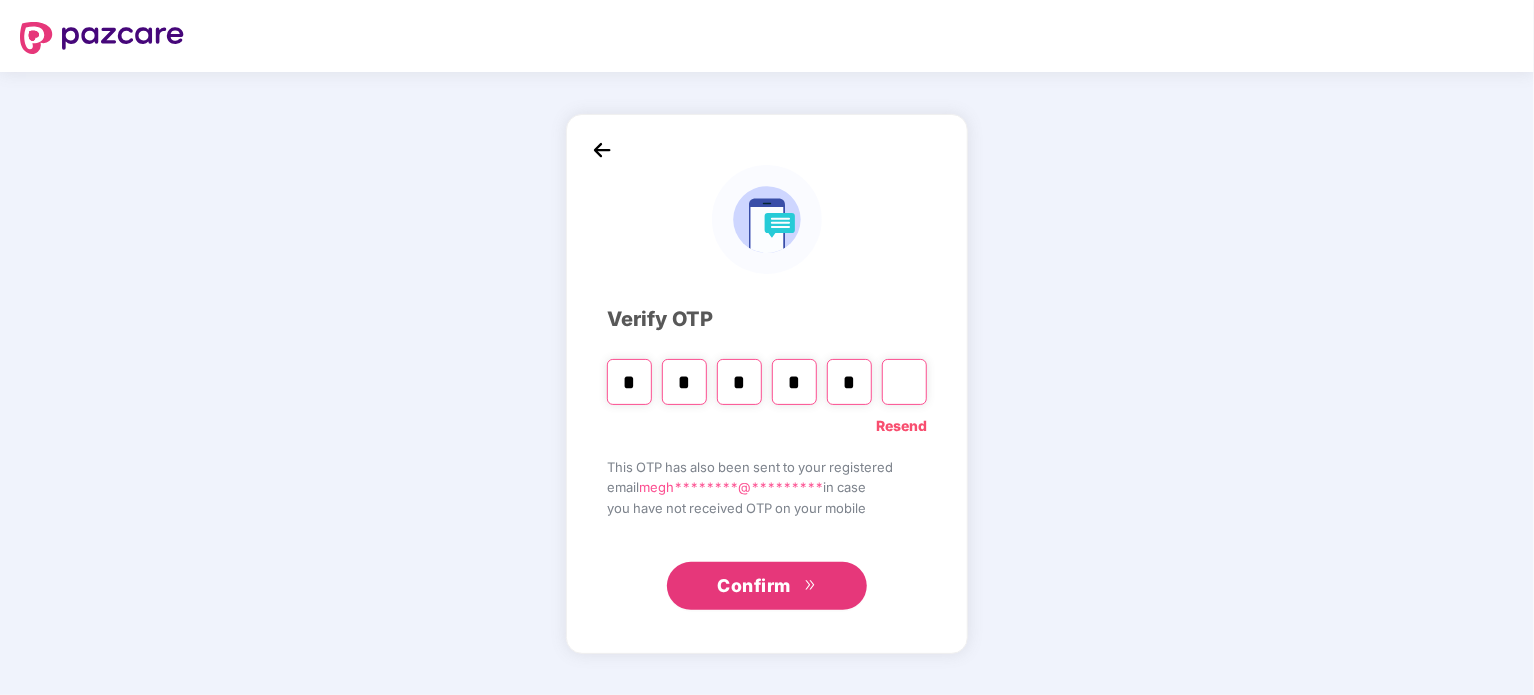 type on "*" 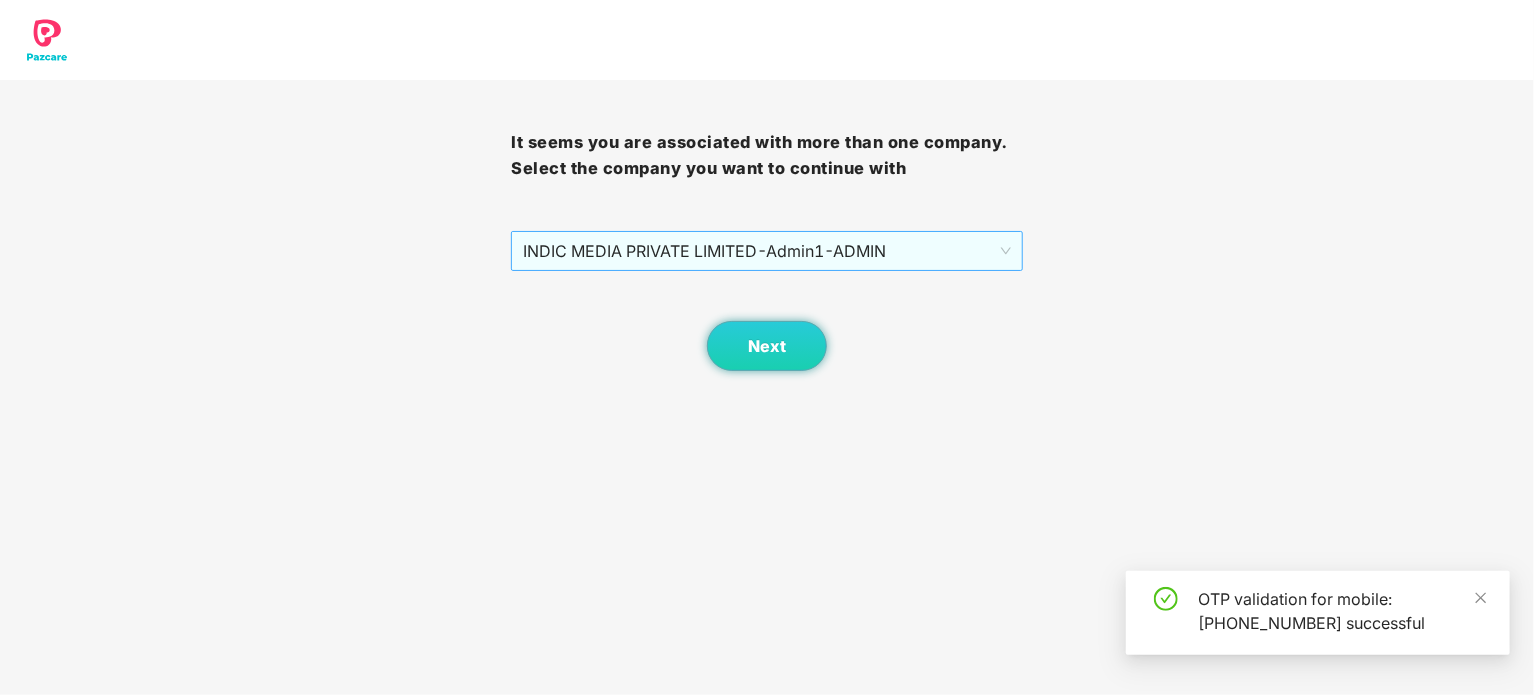 click on "INDIC MEDIA PRIVATE LIMITED  -  Admin1  -  ADMIN" at bounding box center [766, 251] 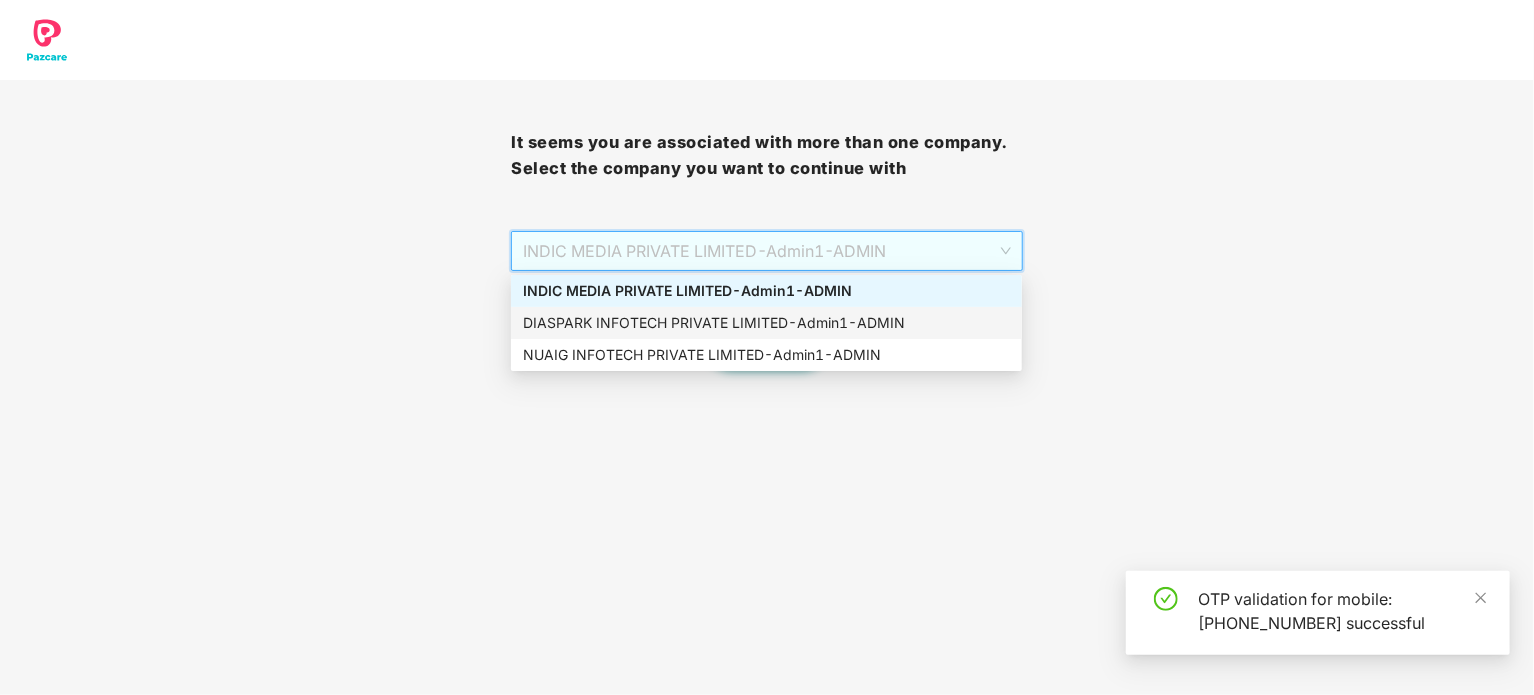 click on "DIASPARK INFOTECH PRIVATE LIMITED  -  Admin1  -  ADMIN" at bounding box center (766, 323) 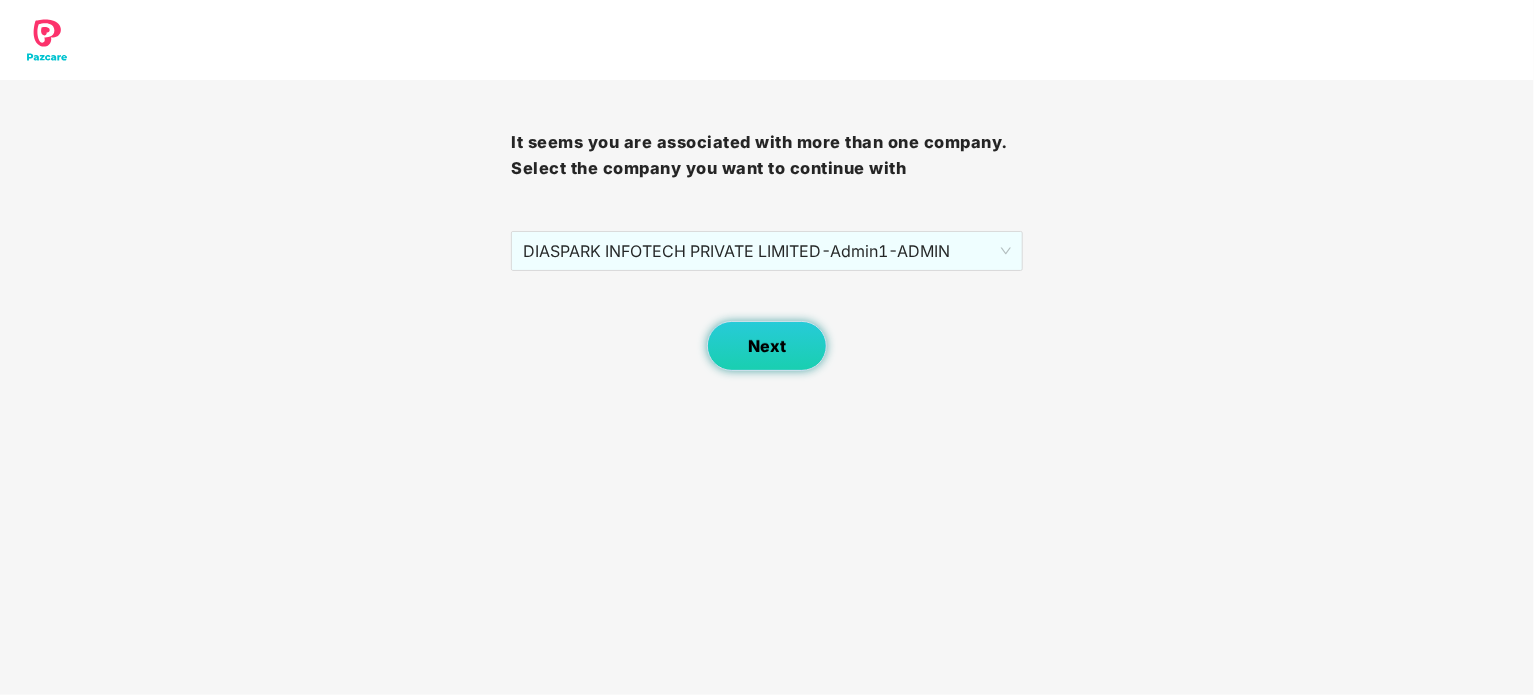 click on "Next" at bounding box center [767, 346] 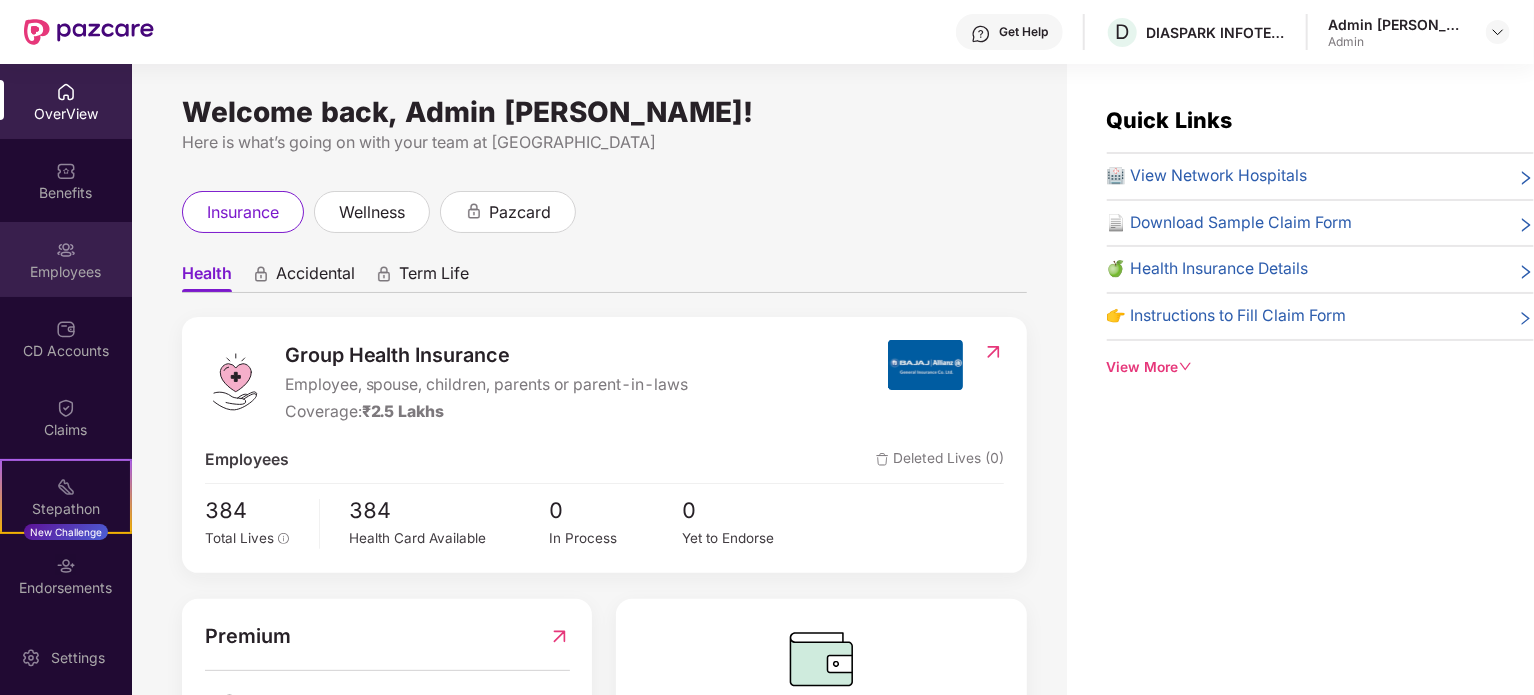 click on "Employees" at bounding box center (66, 259) 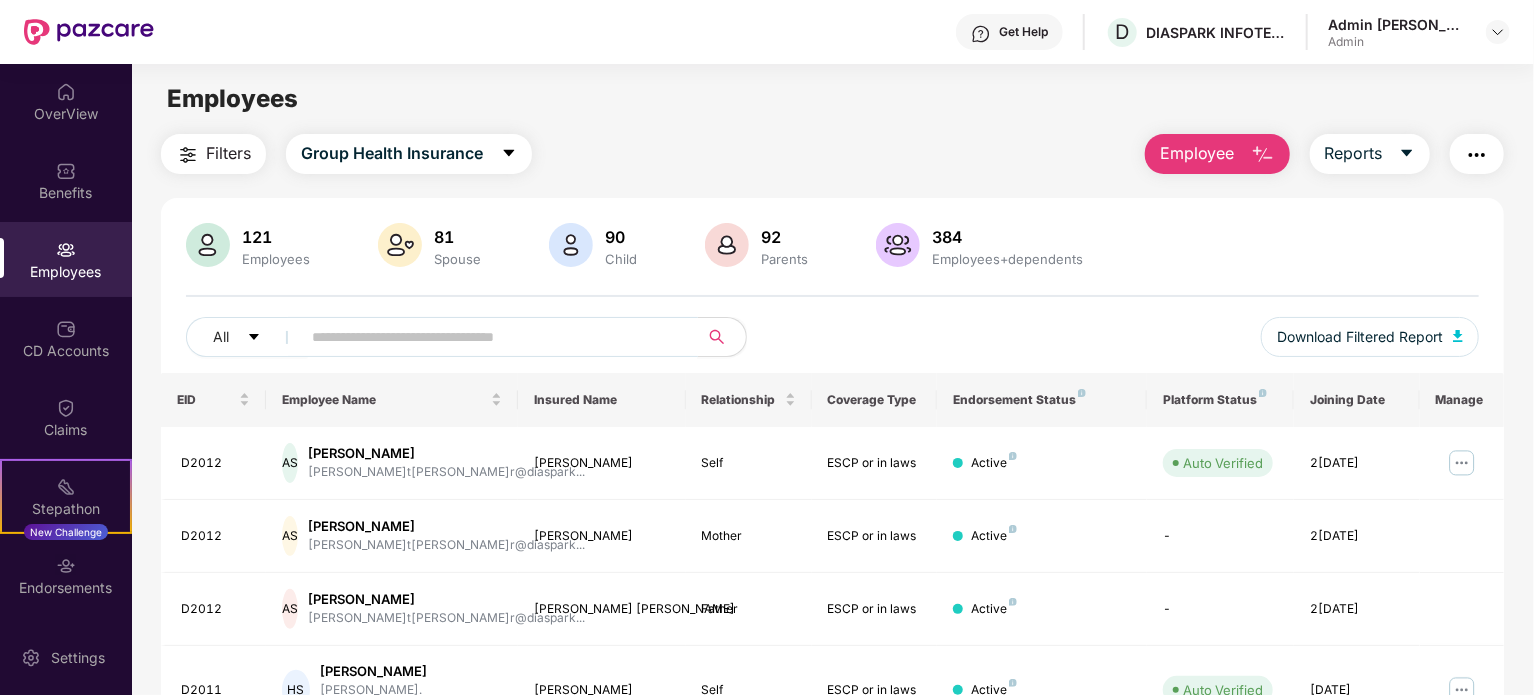 click at bounding box center [491, 337] 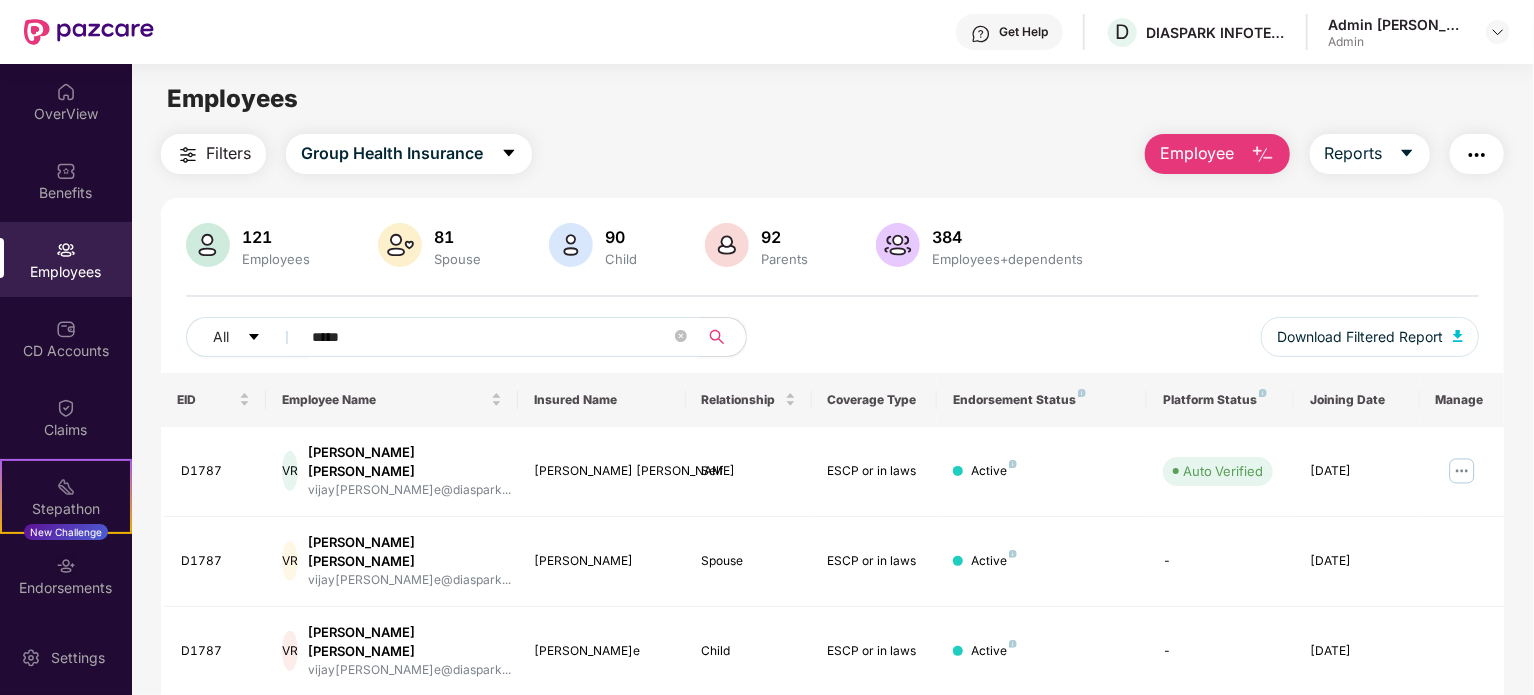 type on "*****" 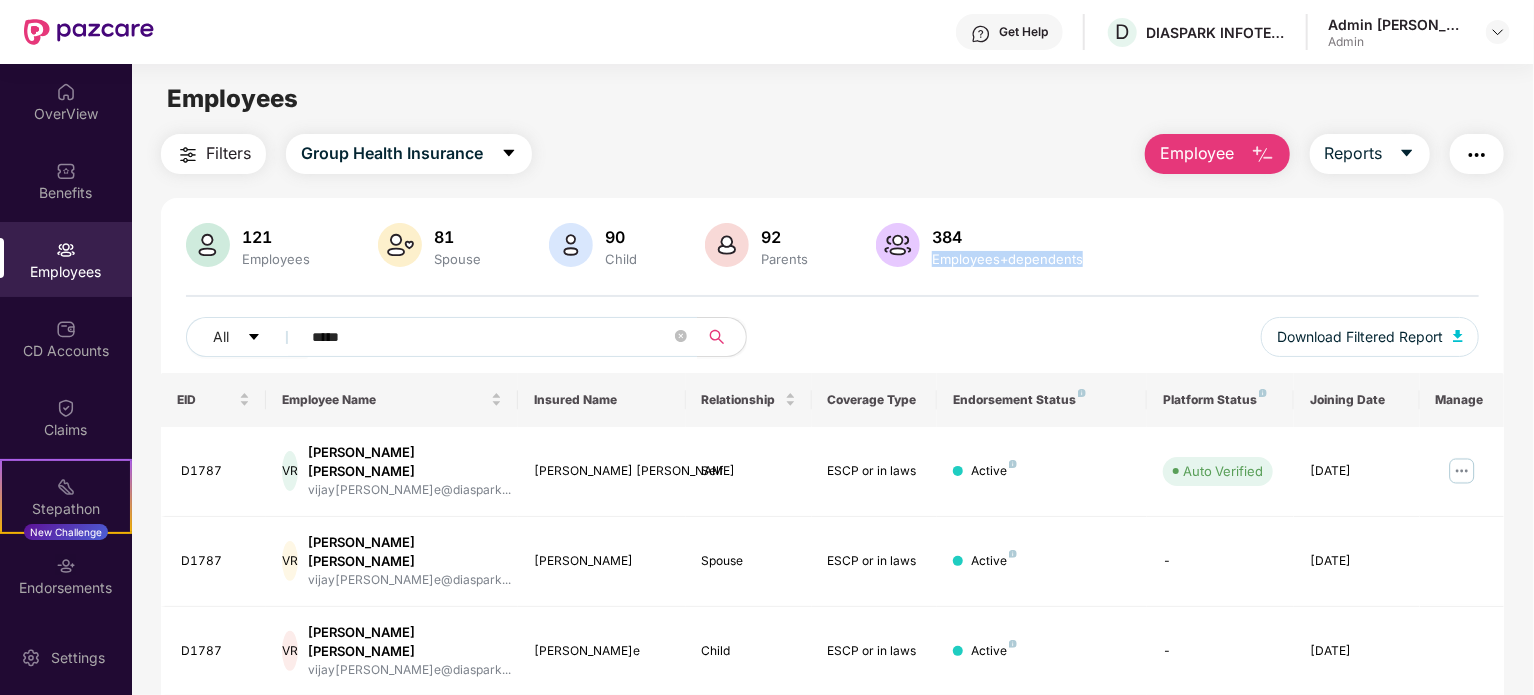 drag, startPoint x: 1532, startPoint y: 177, endPoint x: 1535, endPoint y: 282, distance: 105.04285 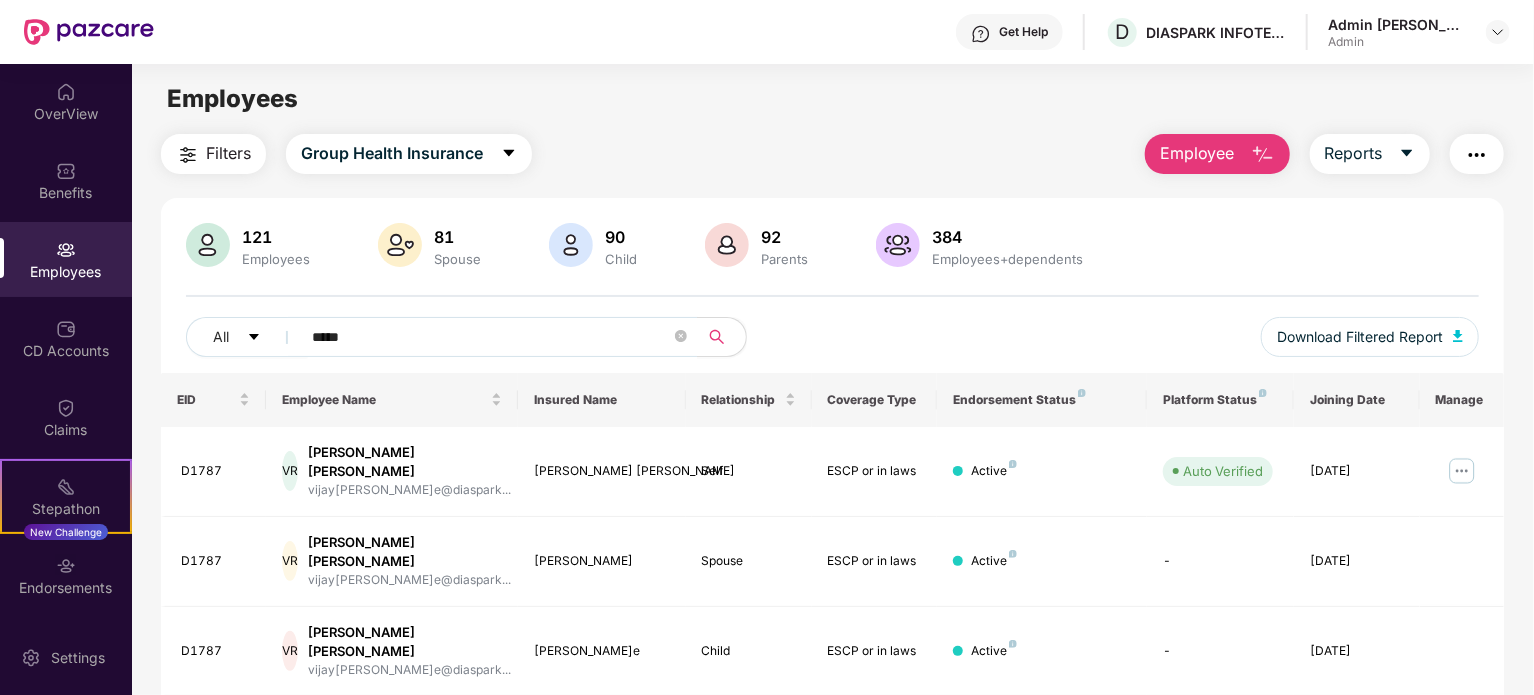 drag, startPoint x: 1531, startPoint y: 375, endPoint x: 1535, endPoint y: 565, distance: 190.0421 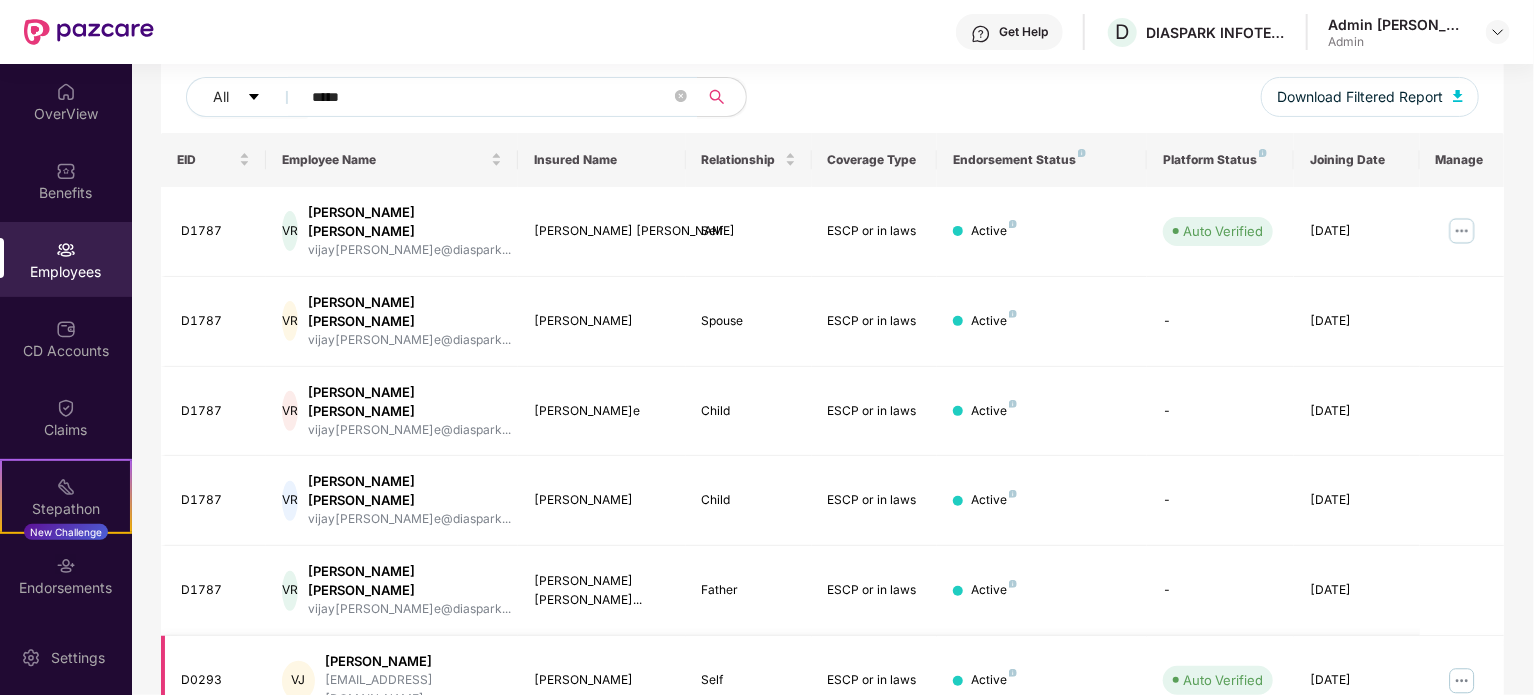 click at bounding box center [1462, 681] 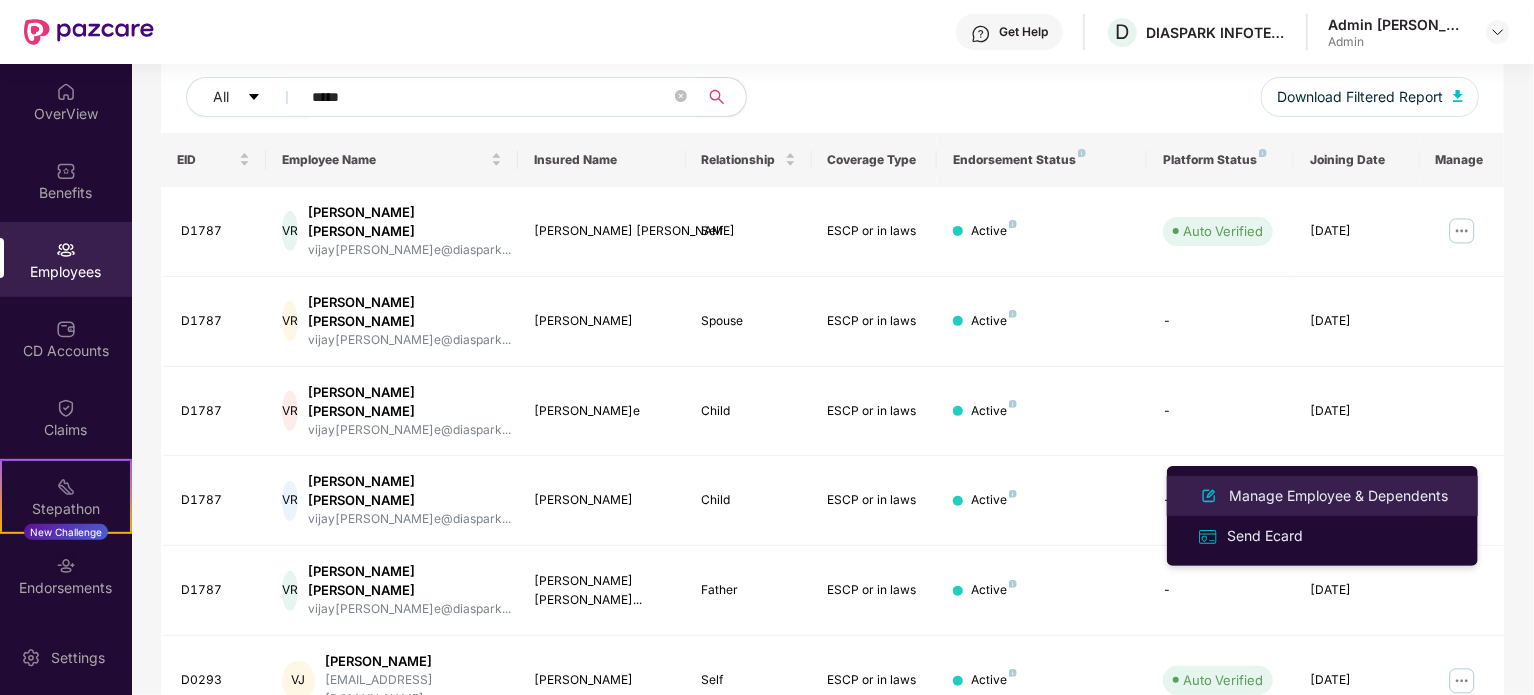 click on "Manage Employee & Dependents" at bounding box center [1338, 496] 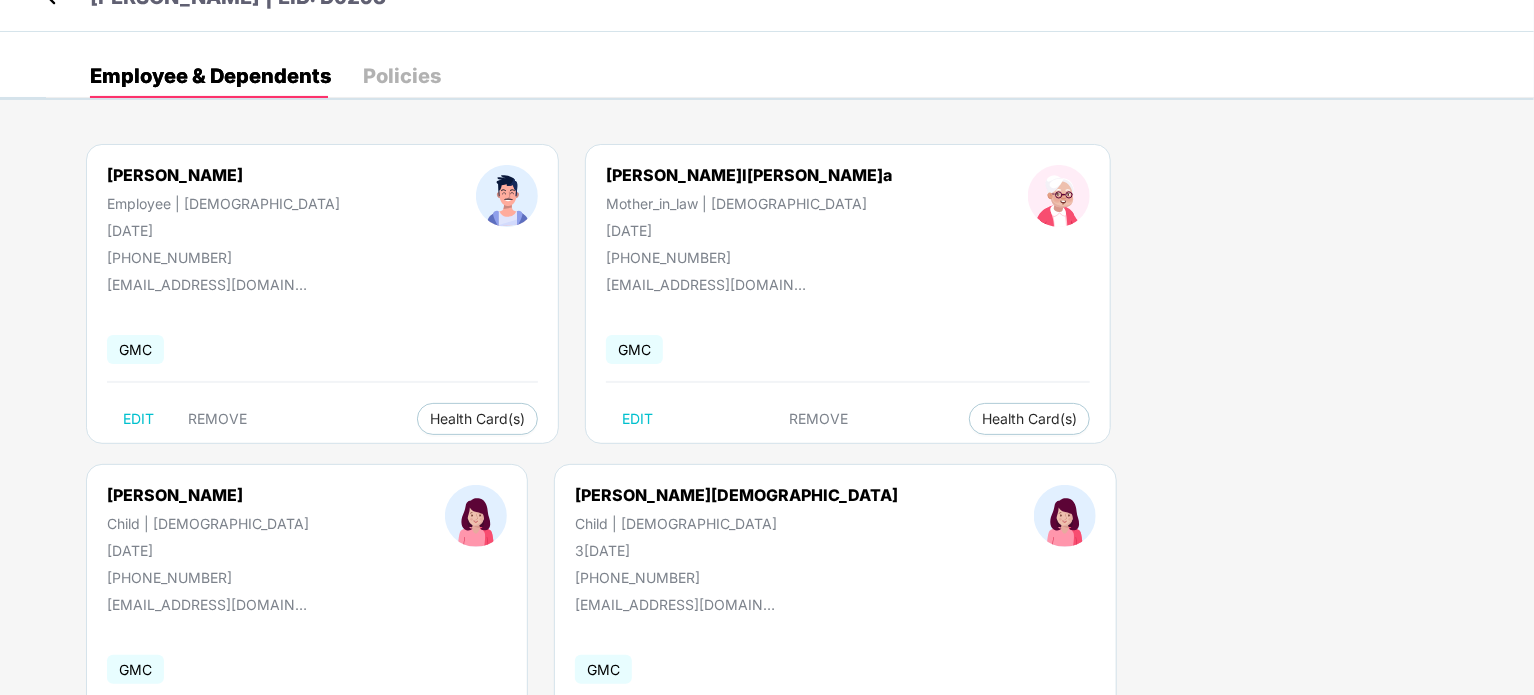 scroll, scrollTop: 120, scrollLeft: 0, axis: vertical 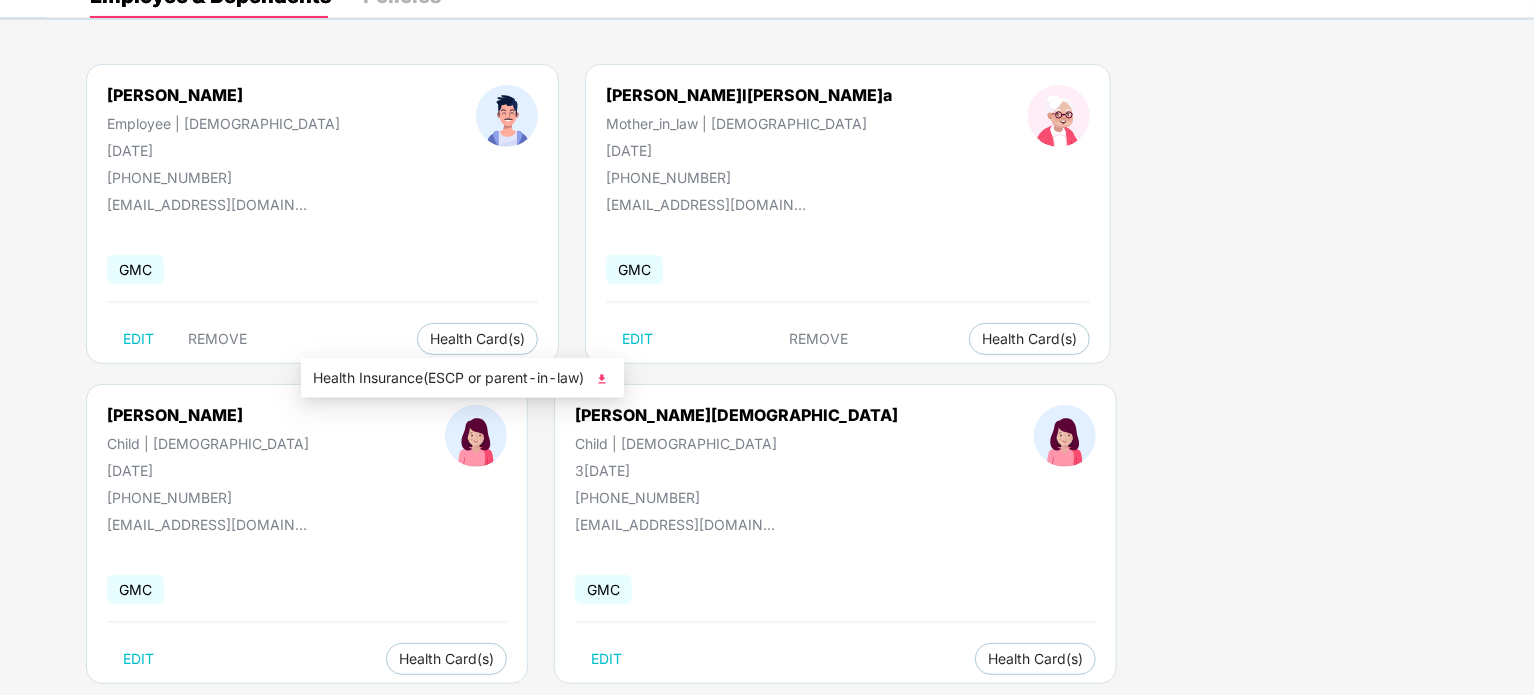 click at bounding box center [602, 379] 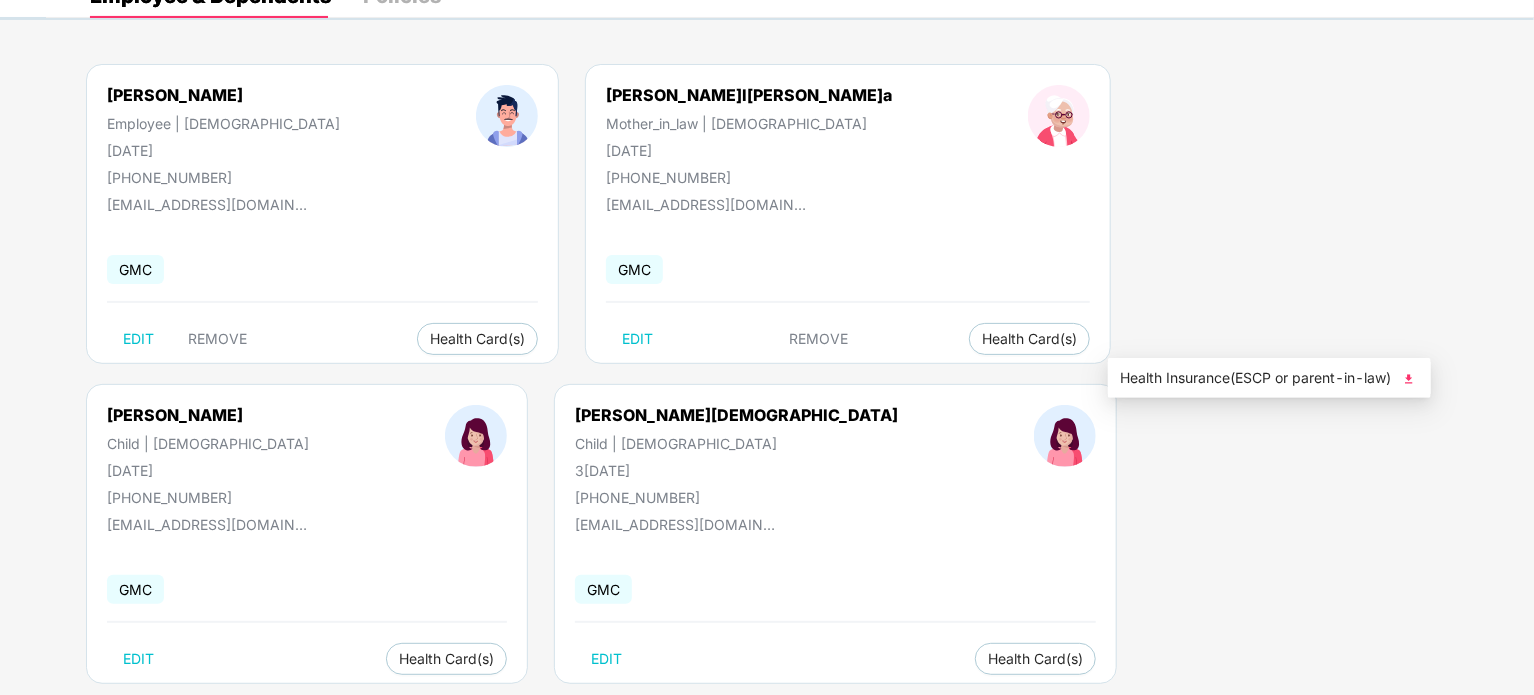 click at bounding box center (1409, 379) 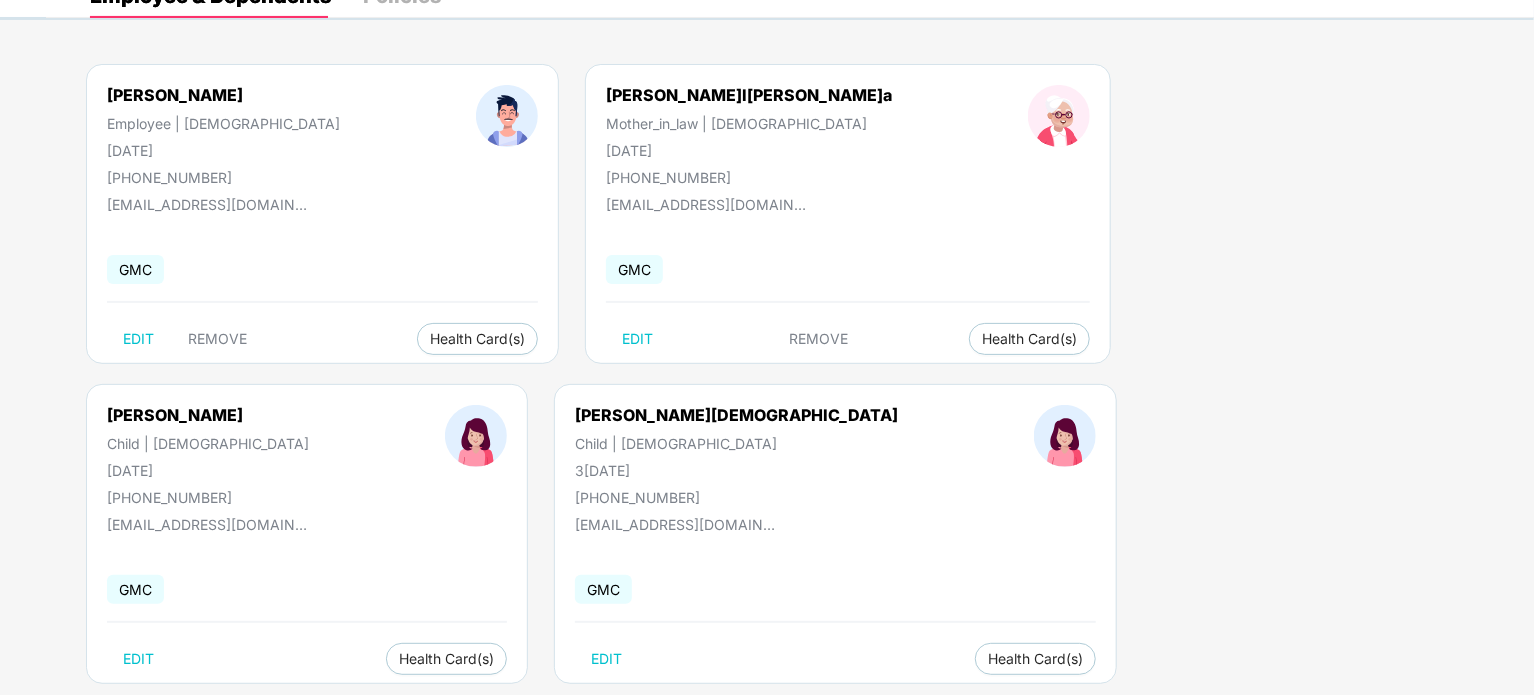 click on "[PERSON_NAME] Employee | [DEMOGRAPHIC_DATA] [DATE] [PHONE_NUMBER] [EMAIL_ADDRESS][DOMAIN_NAME] GMC   EDIT REMOVE Health Card(s) [PERSON_NAME] [PERSON_NAME] Mother_in_law | [DEMOGRAPHIC_DATA] [DATE] [PHONE_NUMBER] [EMAIL_ADDRESS][DOMAIN_NAME] GMC EDIT REMOVE Health Card(s) [PERSON_NAME] Child | [DEMOGRAPHIC_DATA] [DATE] [PHONE_NUMBER] [EMAIL_ADDRESS][DOMAIN_NAME] GMC EDIT Health Card(s) [PERSON_NAME] Child | [DEMOGRAPHIC_DATA] [DATE] [PHONE_NUMBER] [EMAIL_ADDRESS][DOMAIN_NAME] GMC EDIT Health Card(s) [PERSON_NAME] Father_in_law | [DEMOGRAPHIC_DATA] [DATE] [PHONE_NUMBER] [EMAIL_ADDRESS][DOMAIN_NAME] GMC EDIT REMOVE Health Card(s) [PERSON_NAME] Spouse | [DEMOGRAPHIC_DATA] [DATE] [PHONE_NUMBER] [EMAIL_ADDRESS][DOMAIN_NAME] GMC EDIT REMOVE Health Card(s)" at bounding box center [790, 544] 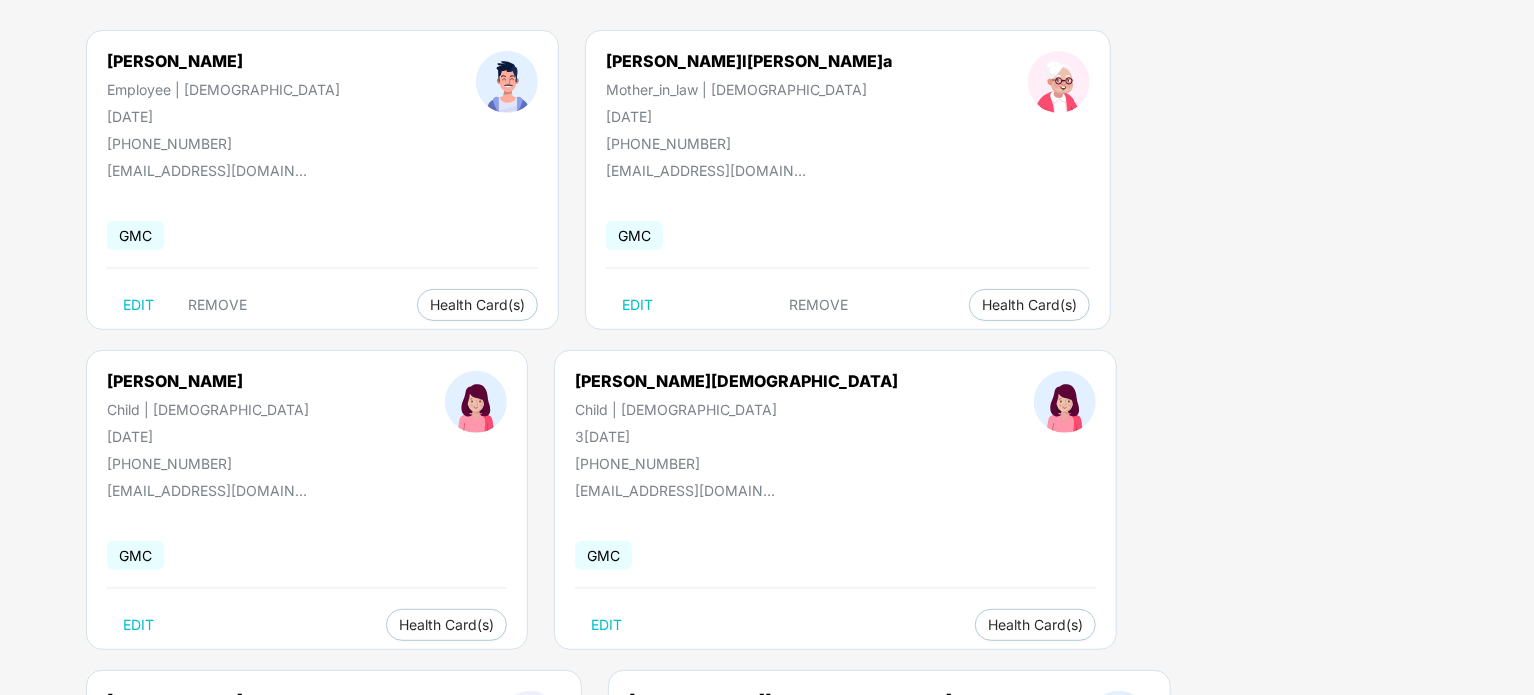scroll, scrollTop: 159, scrollLeft: 0, axis: vertical 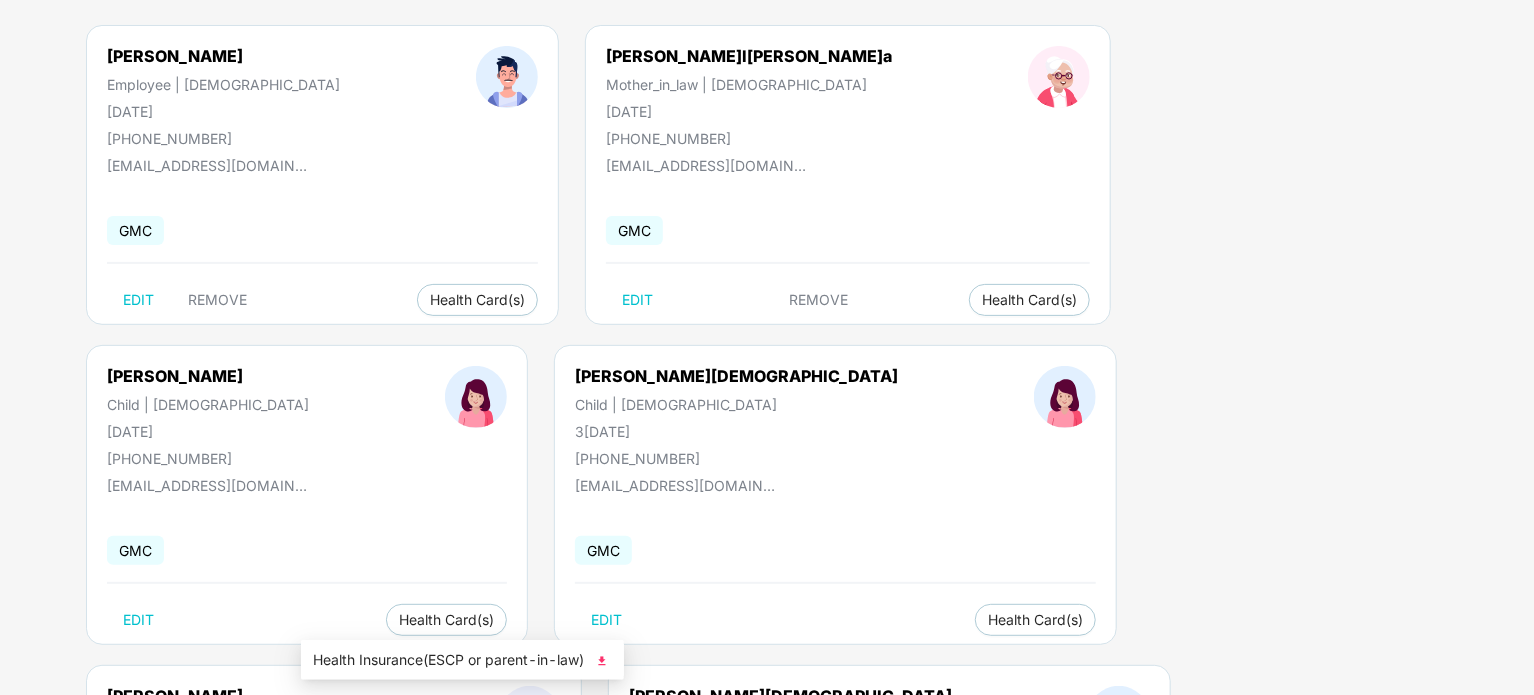 click at bounding box center [602, 661] 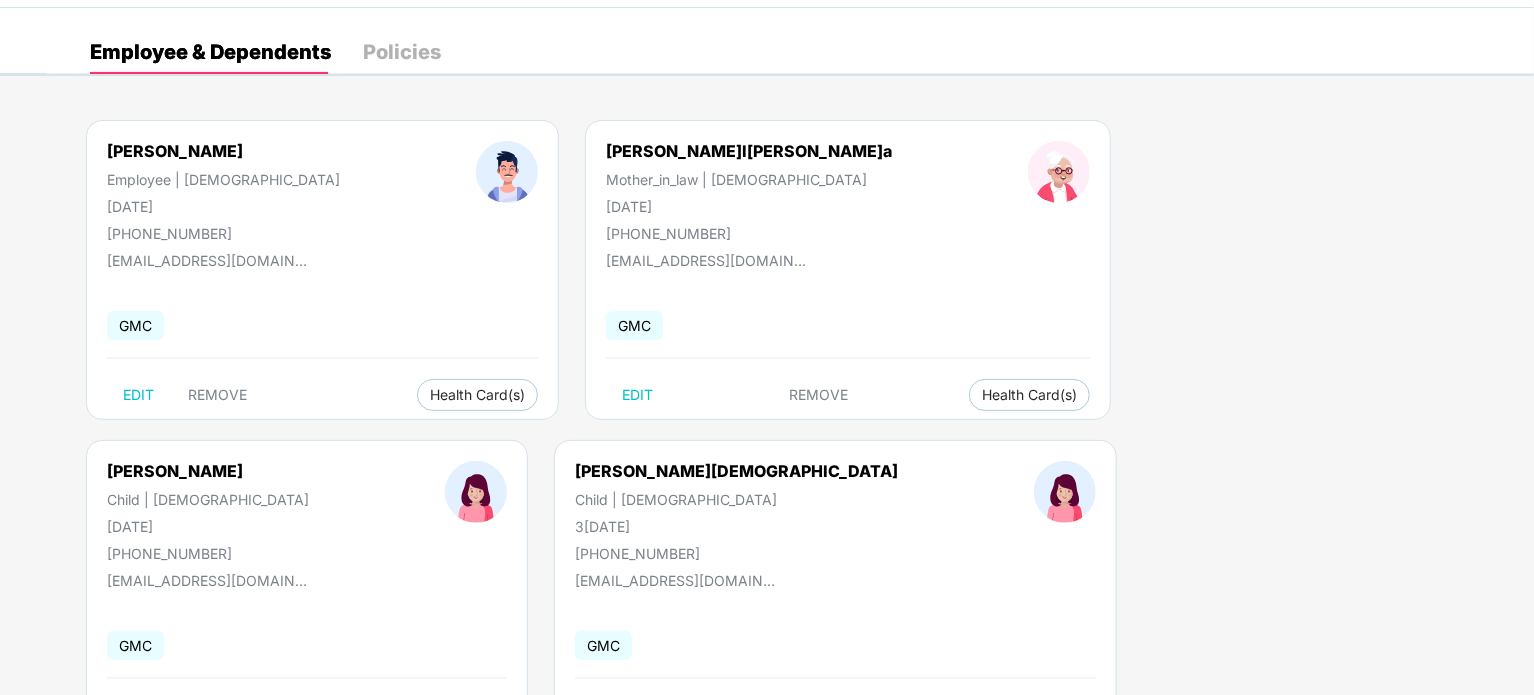 scroll, scrollTop: 0, scrollLeft: 0, axis: both 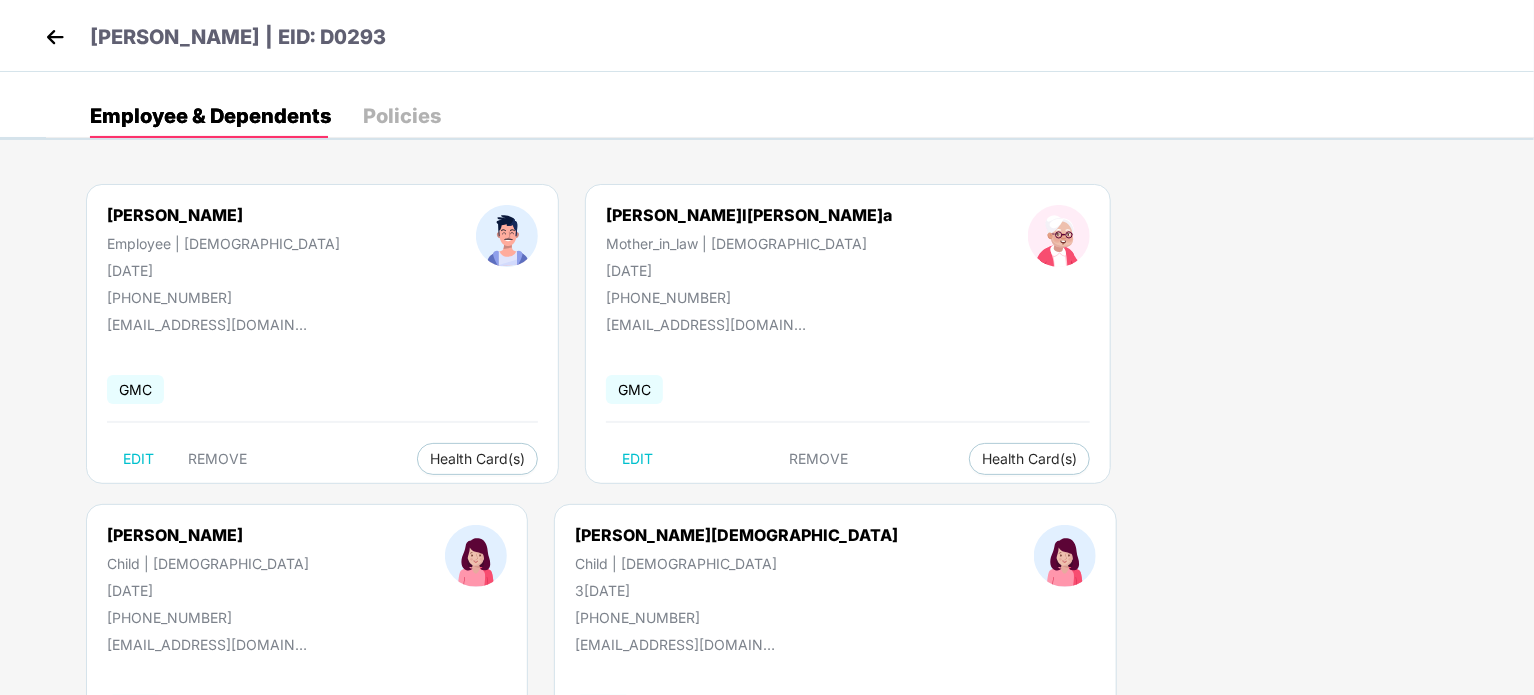 click at bounding box center [55, 37] 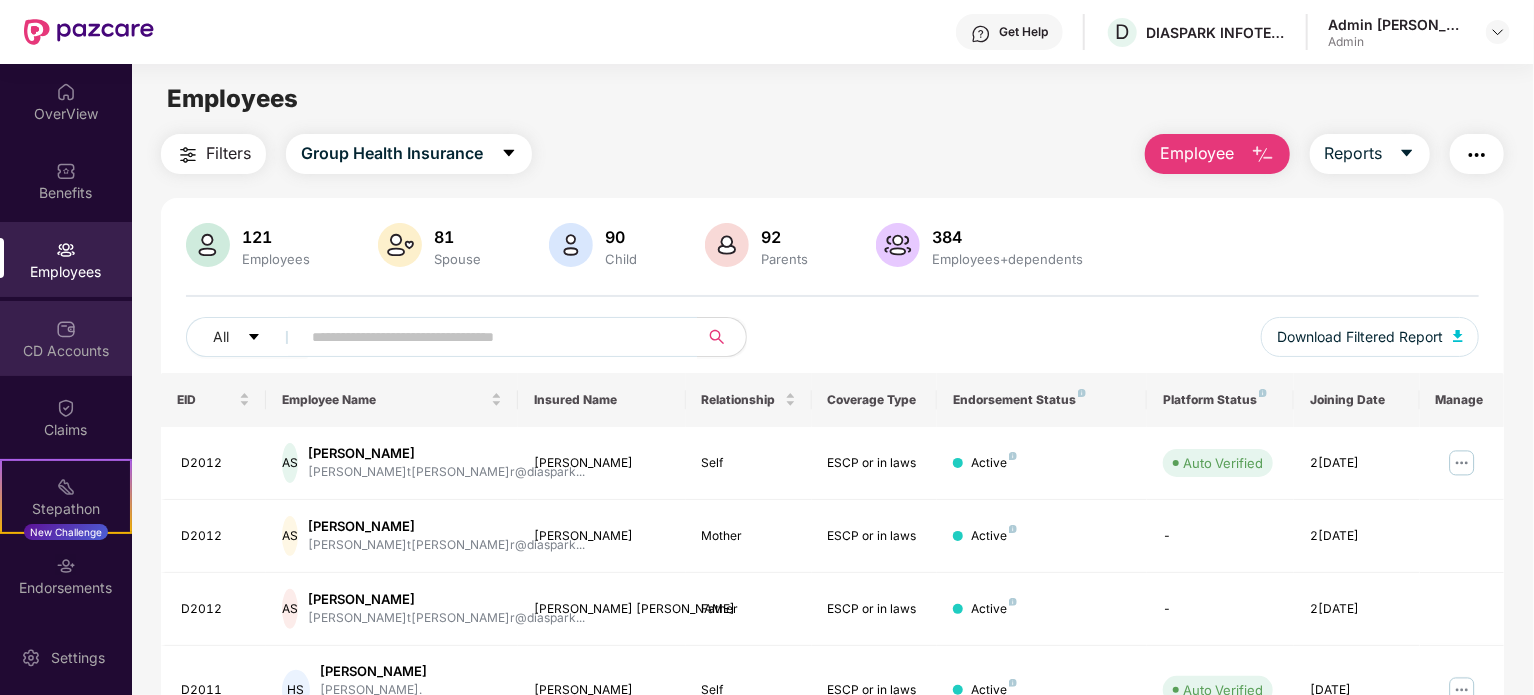 click on "CD Accounts" at bounding box center (66, 351) 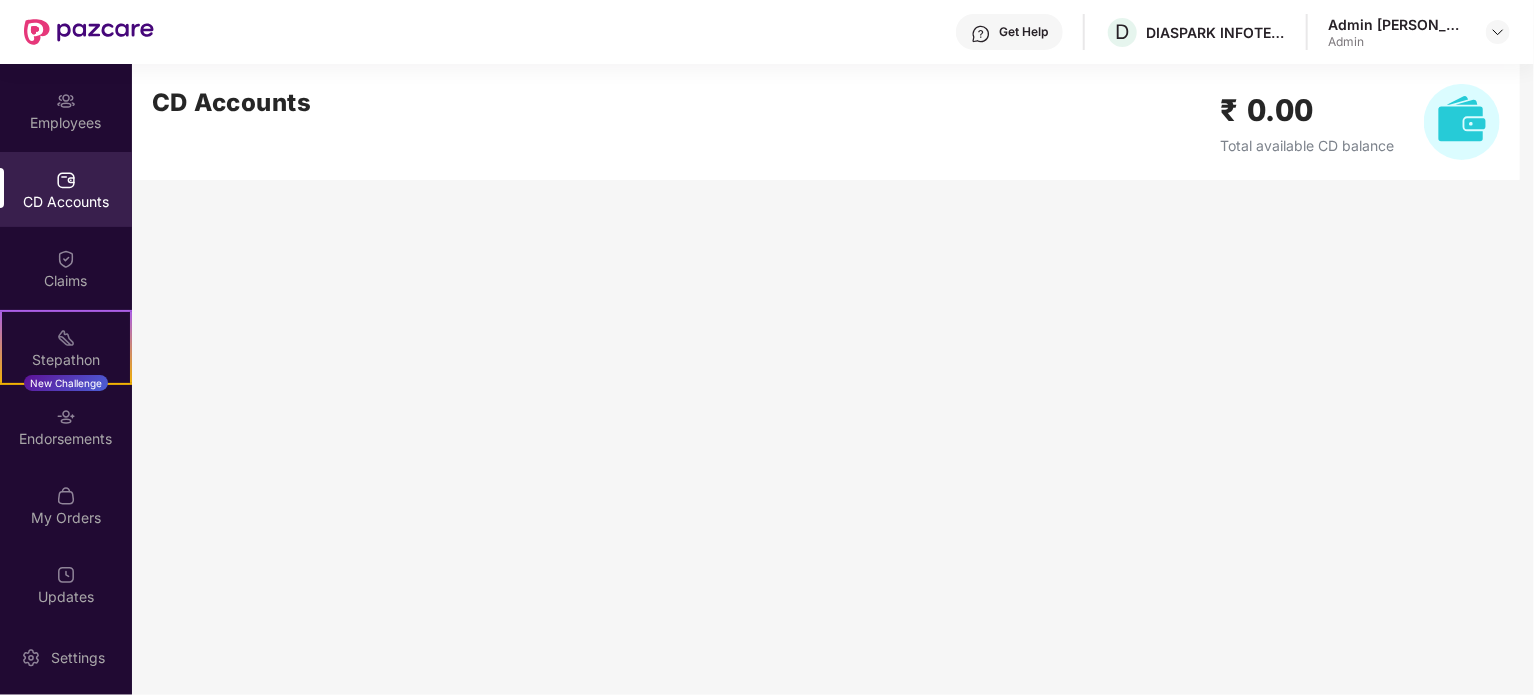 scroll, scrollTop: 155, scrollLeft: 0, axis: vertical 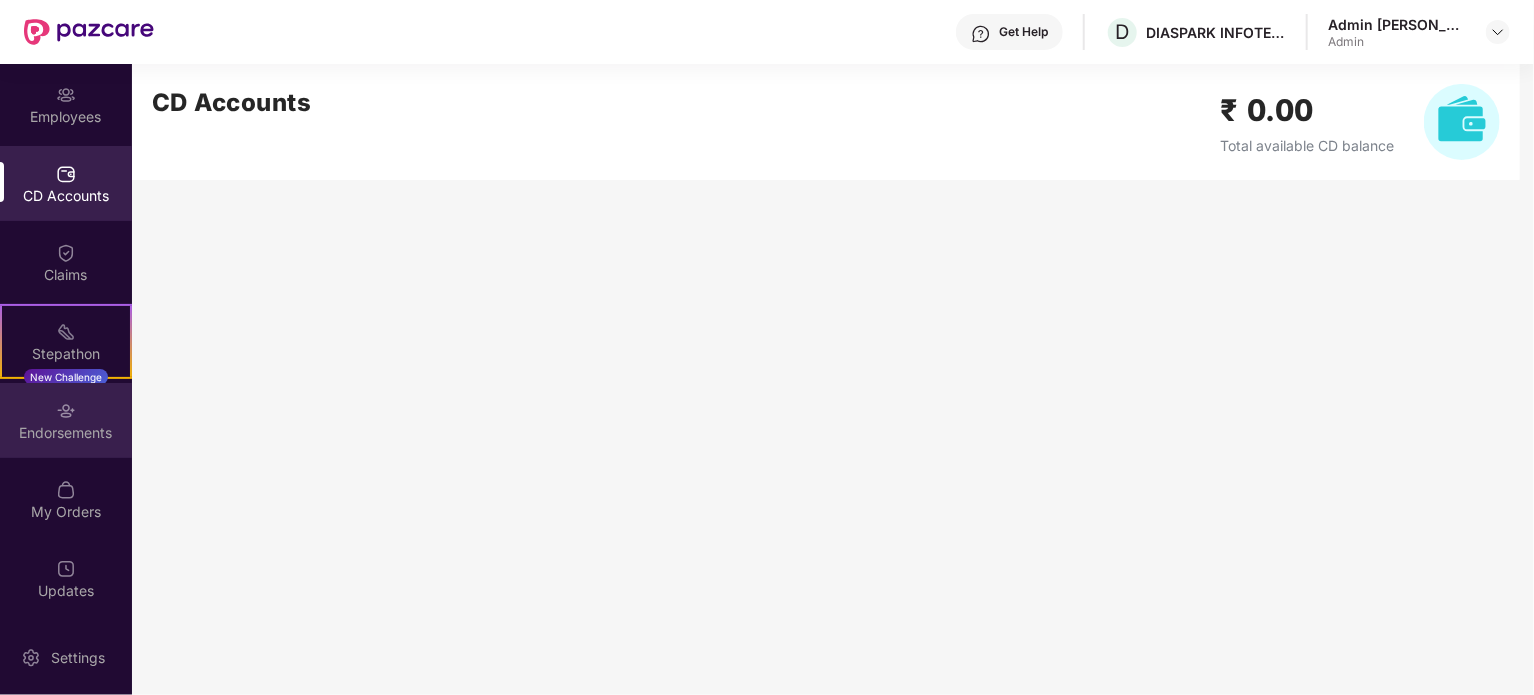 click on "Endorsements" at bounding box center [66, 433] 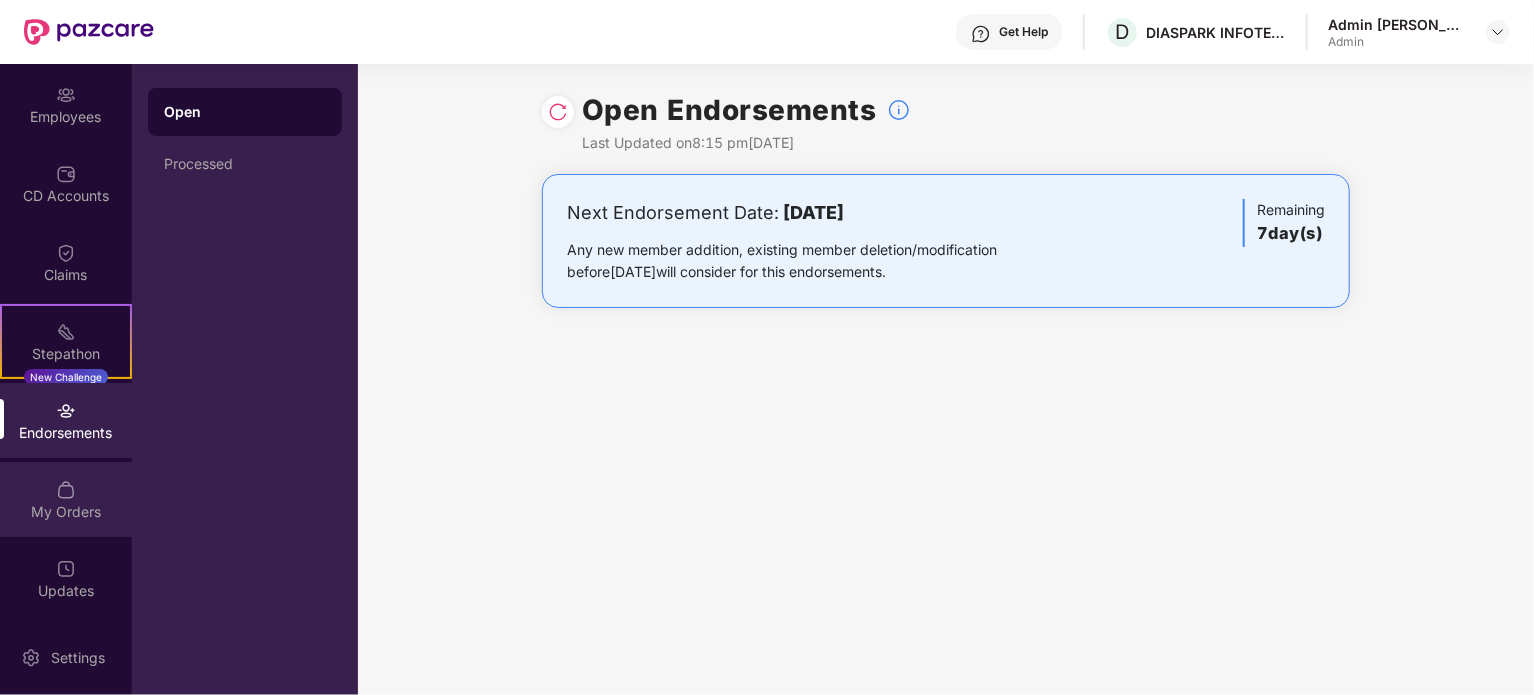 click at bounding box center [66, 490] 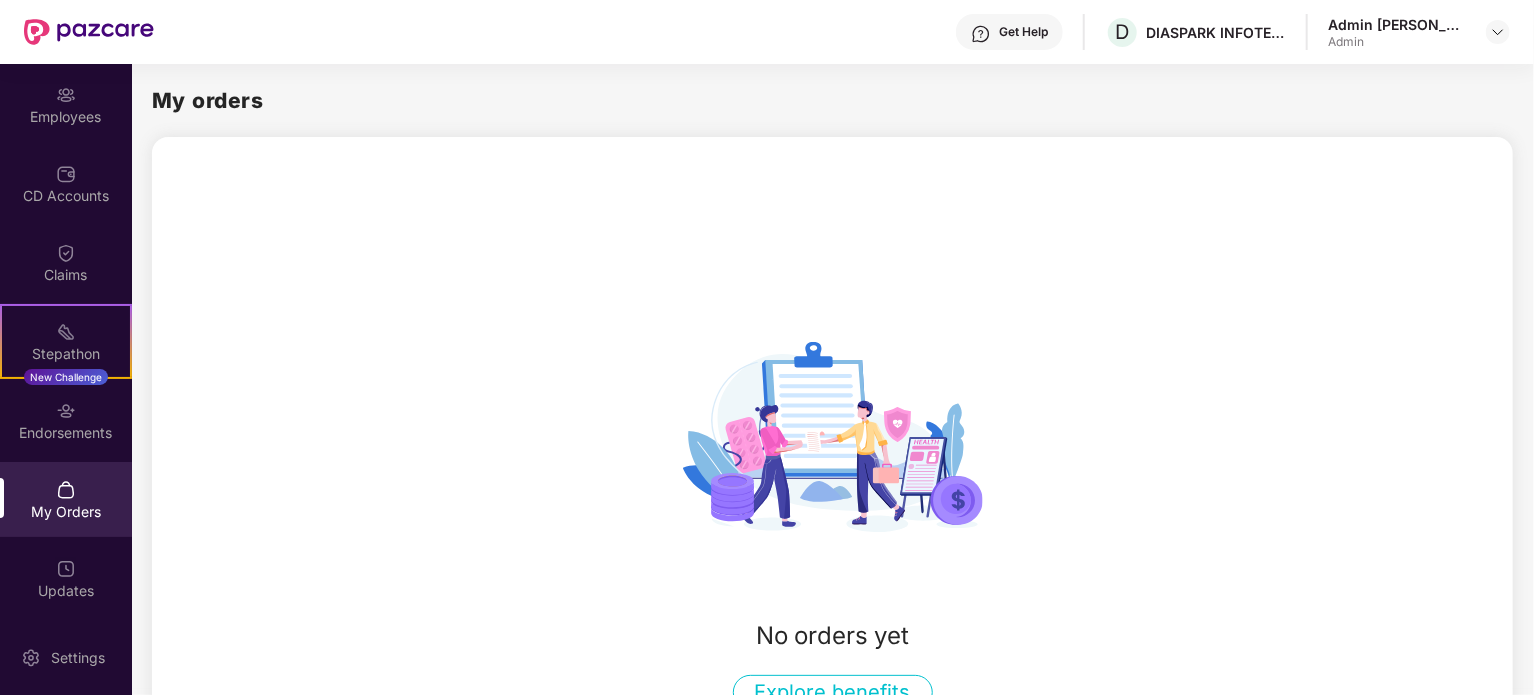 scroll, scrollTop: 0, scrollLeft: 0, axis: both 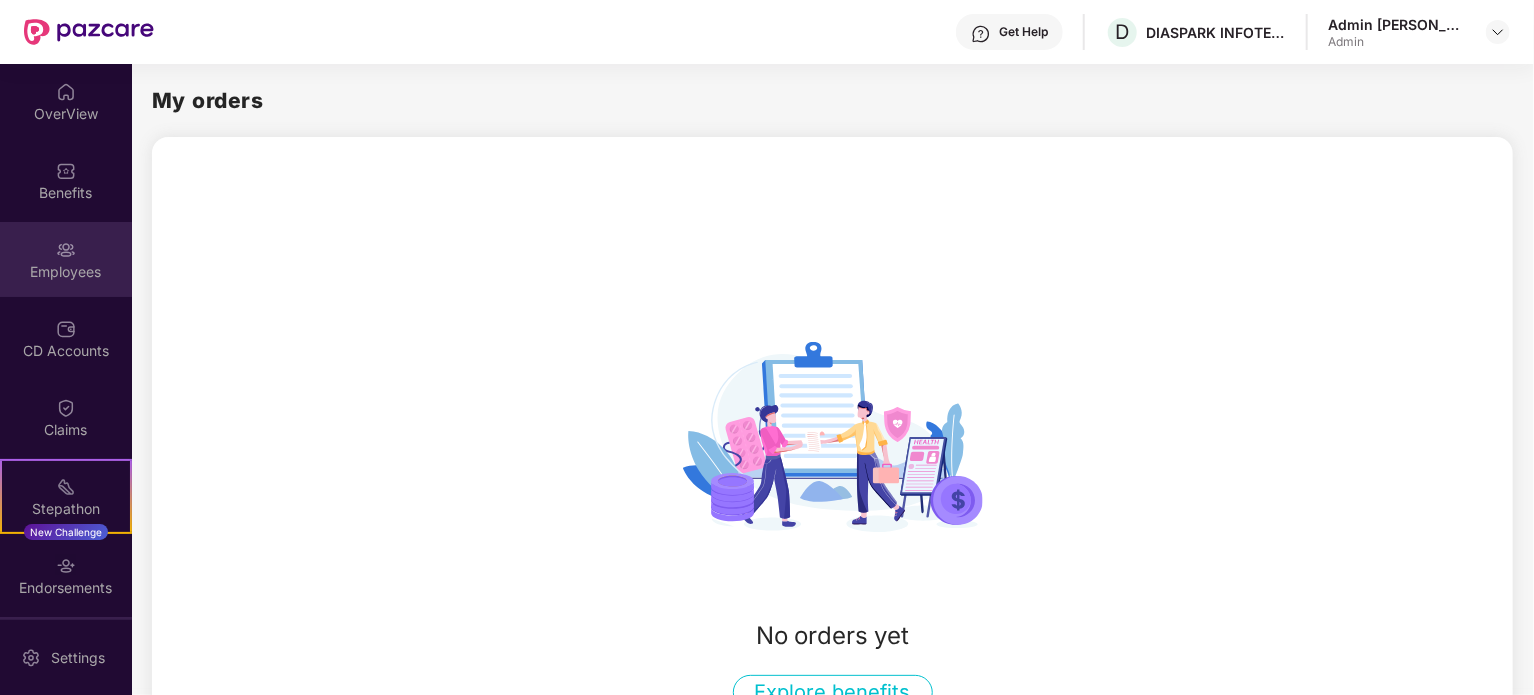 click at bounding box center [66, 250] 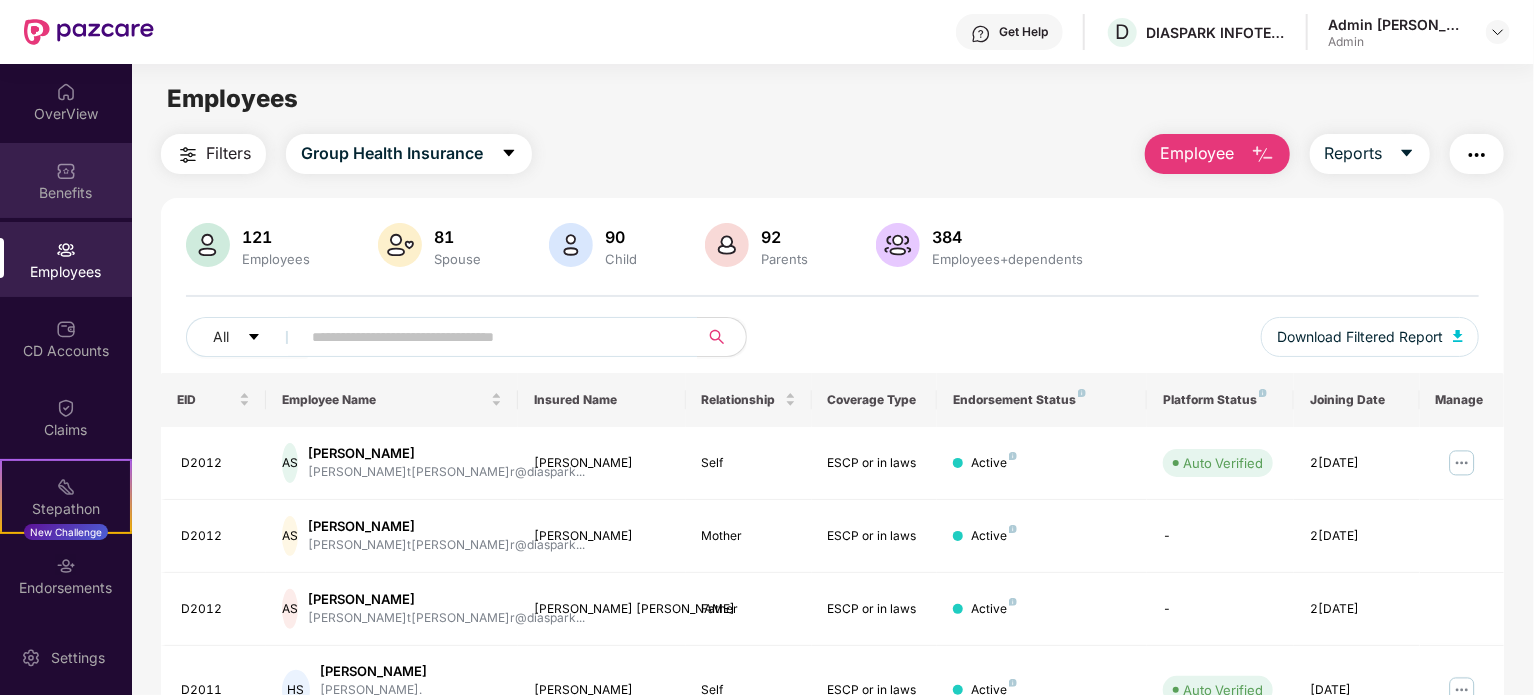 click on "Benefits" at bounding box center (66, 193) 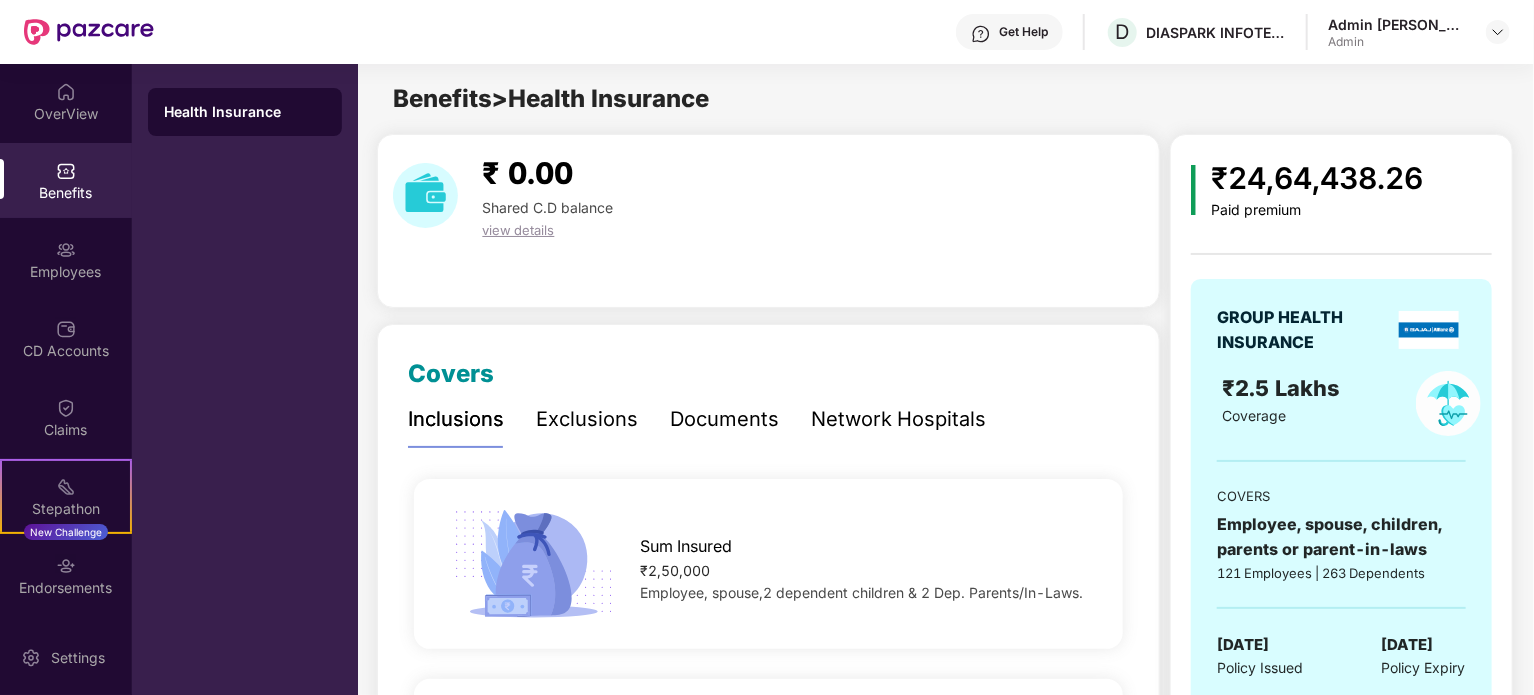 click on "Network Hospitals" at bounding box center (898, 419) 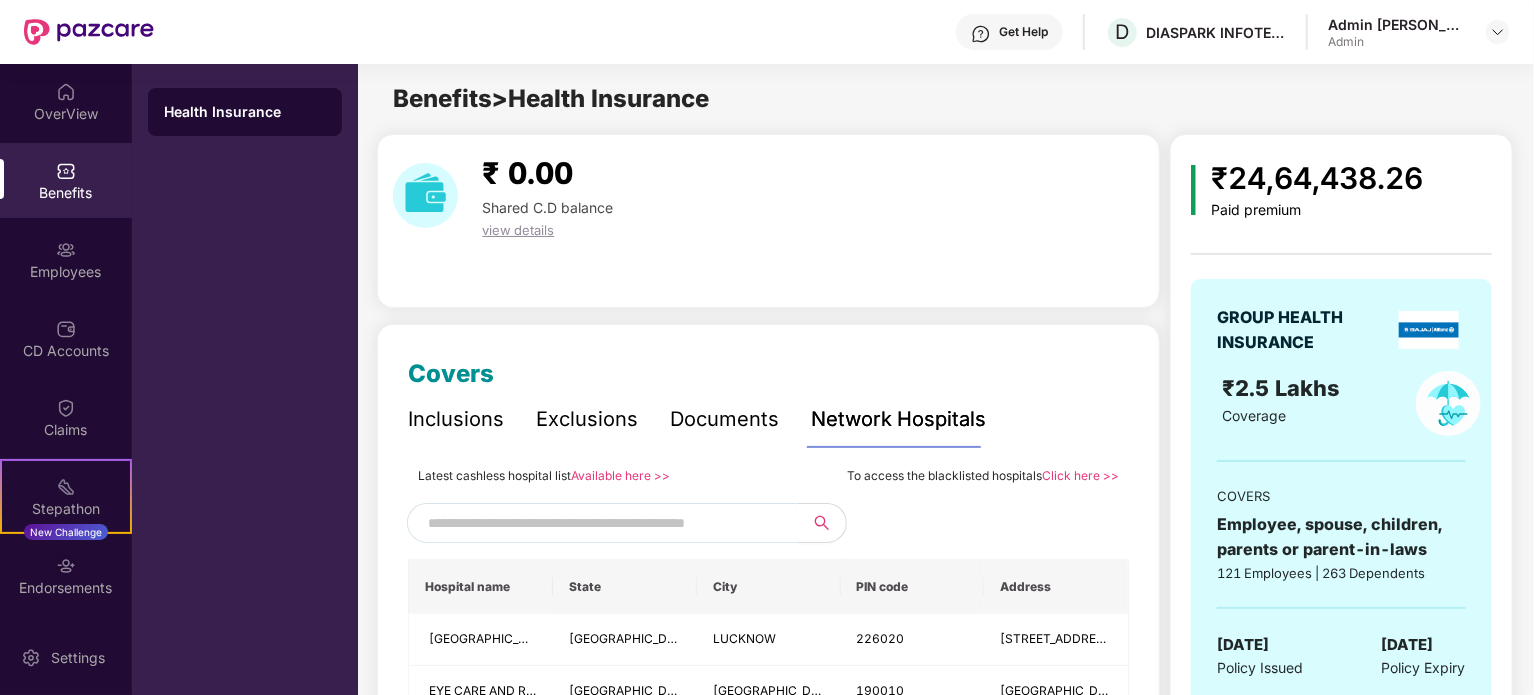 click at bounding box center [599, 523] 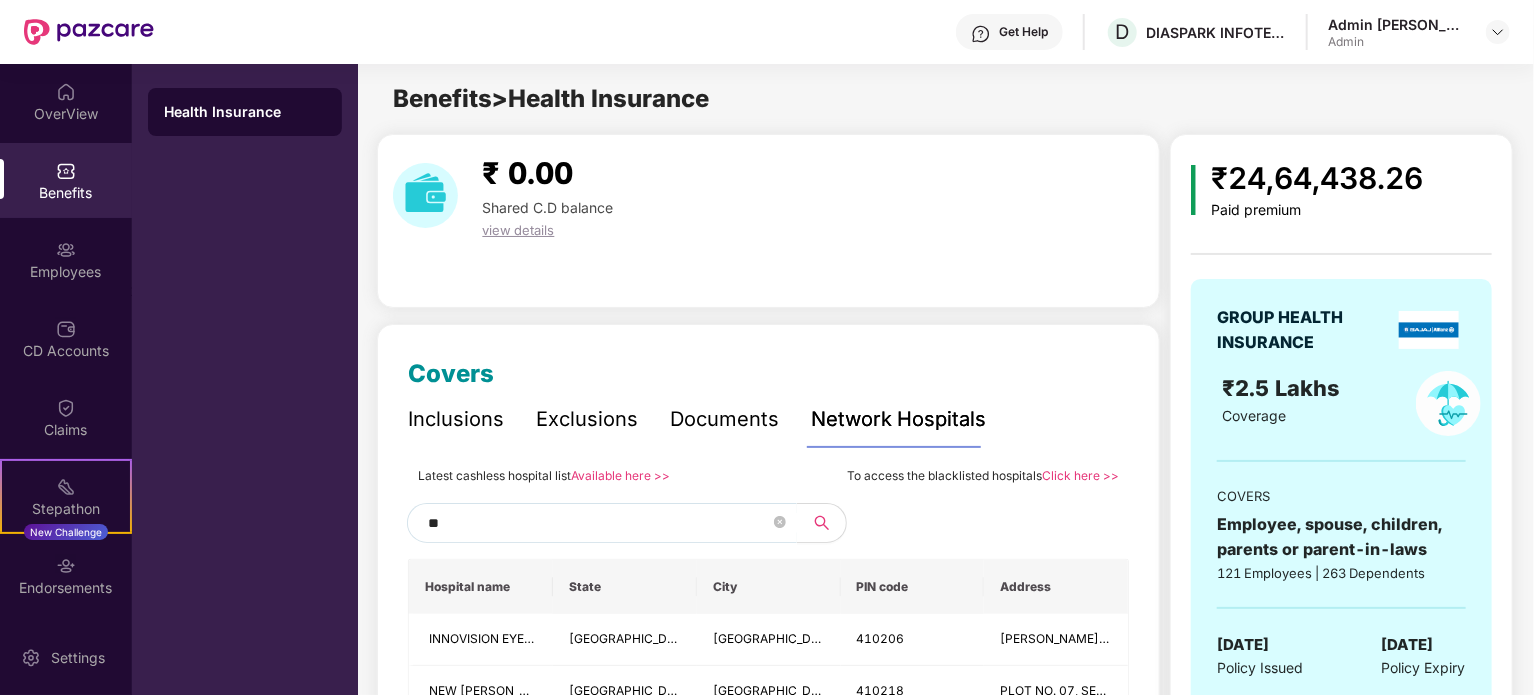 type on "*" 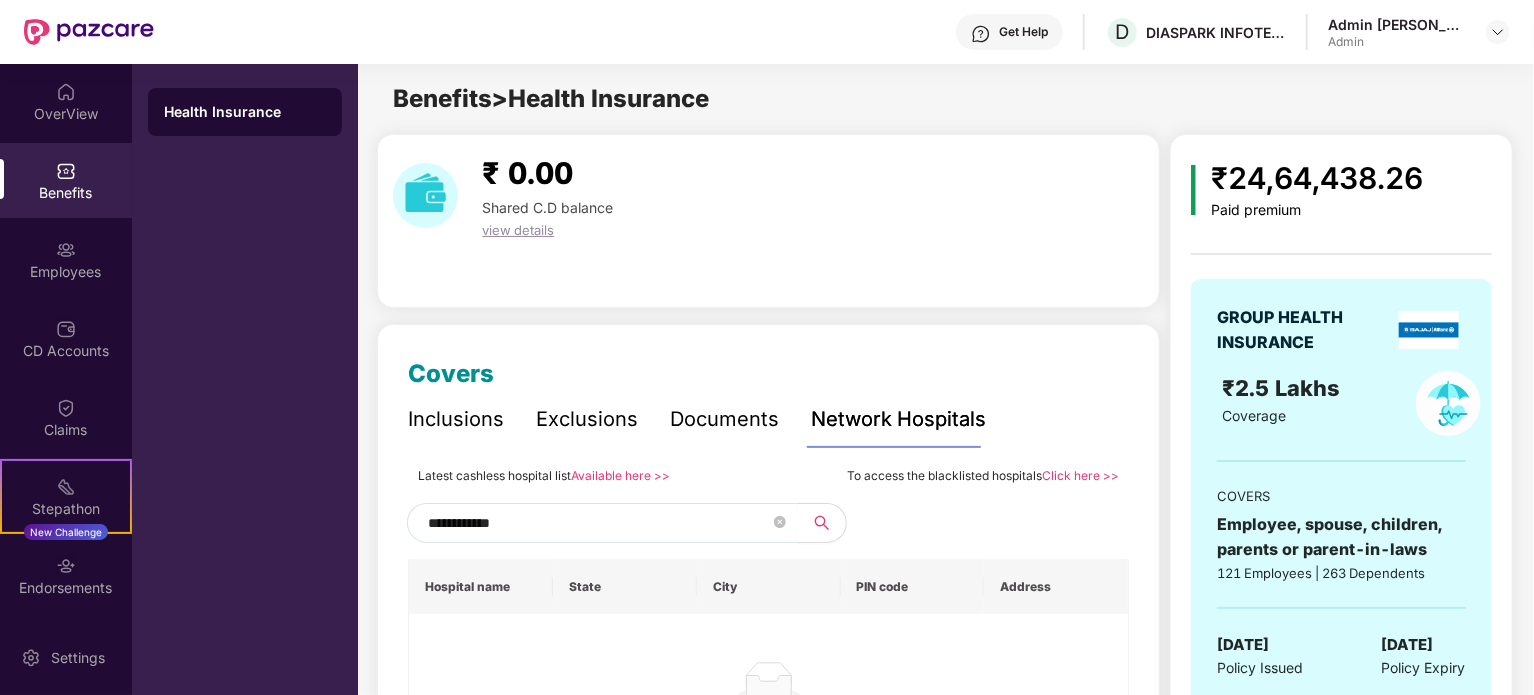 click on "**********" at bounding box center (599, 523) 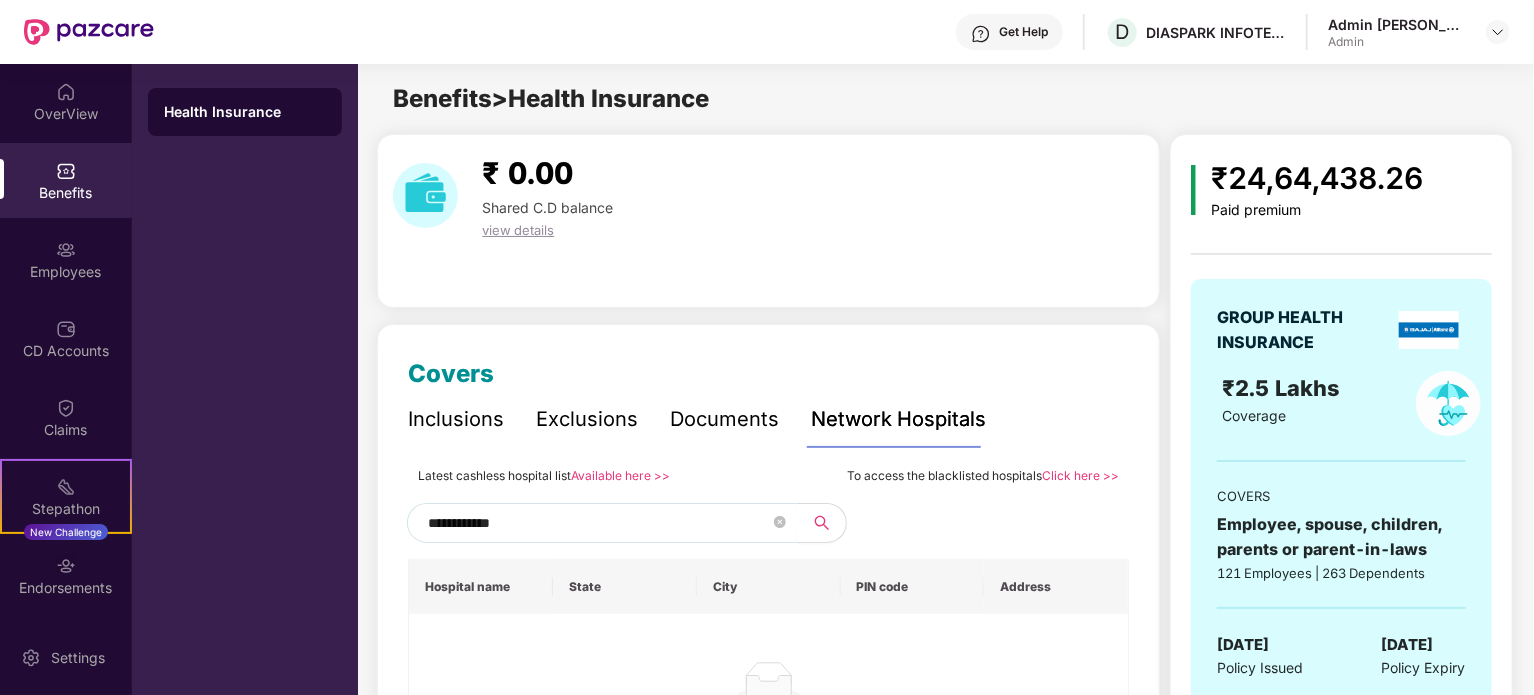 click on "**********" at bounding box center [599, 523] 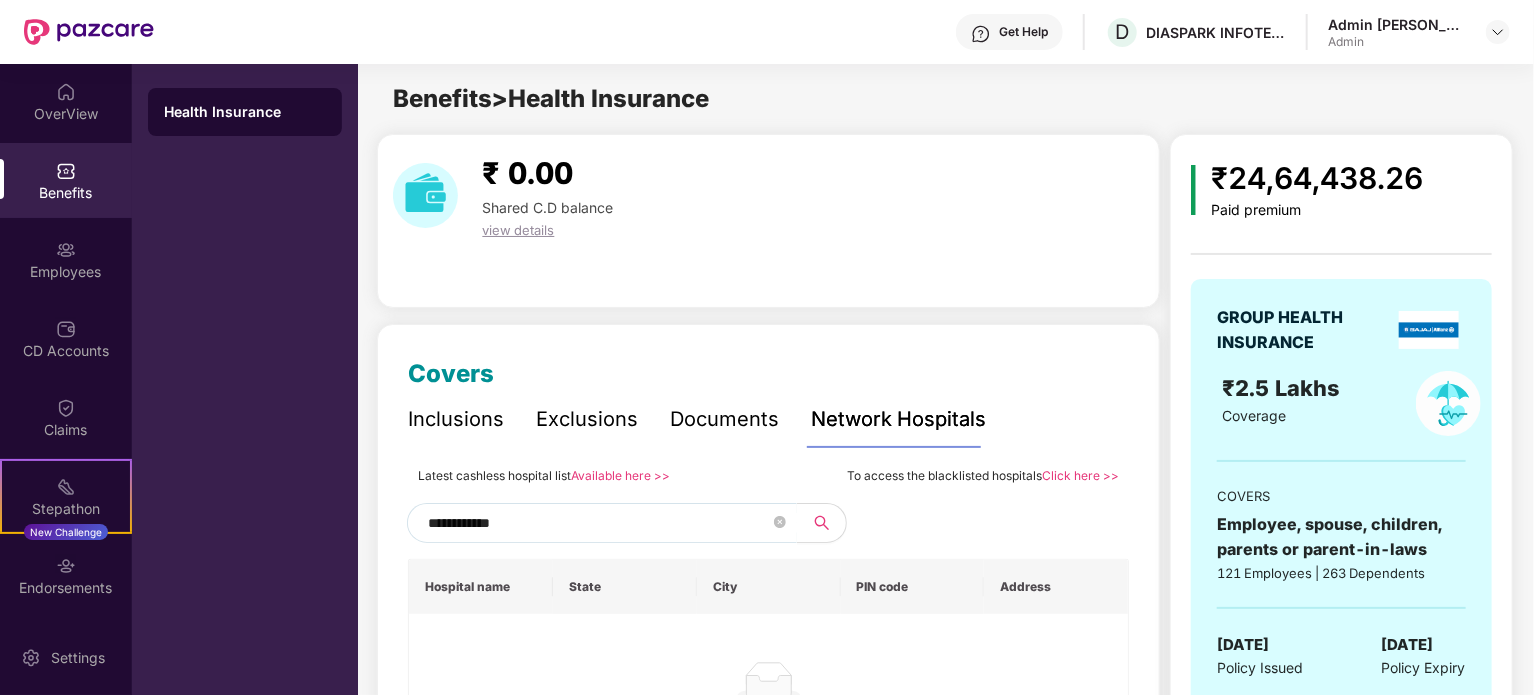 click on "Available here >>" at bounding box center (620, 475) 